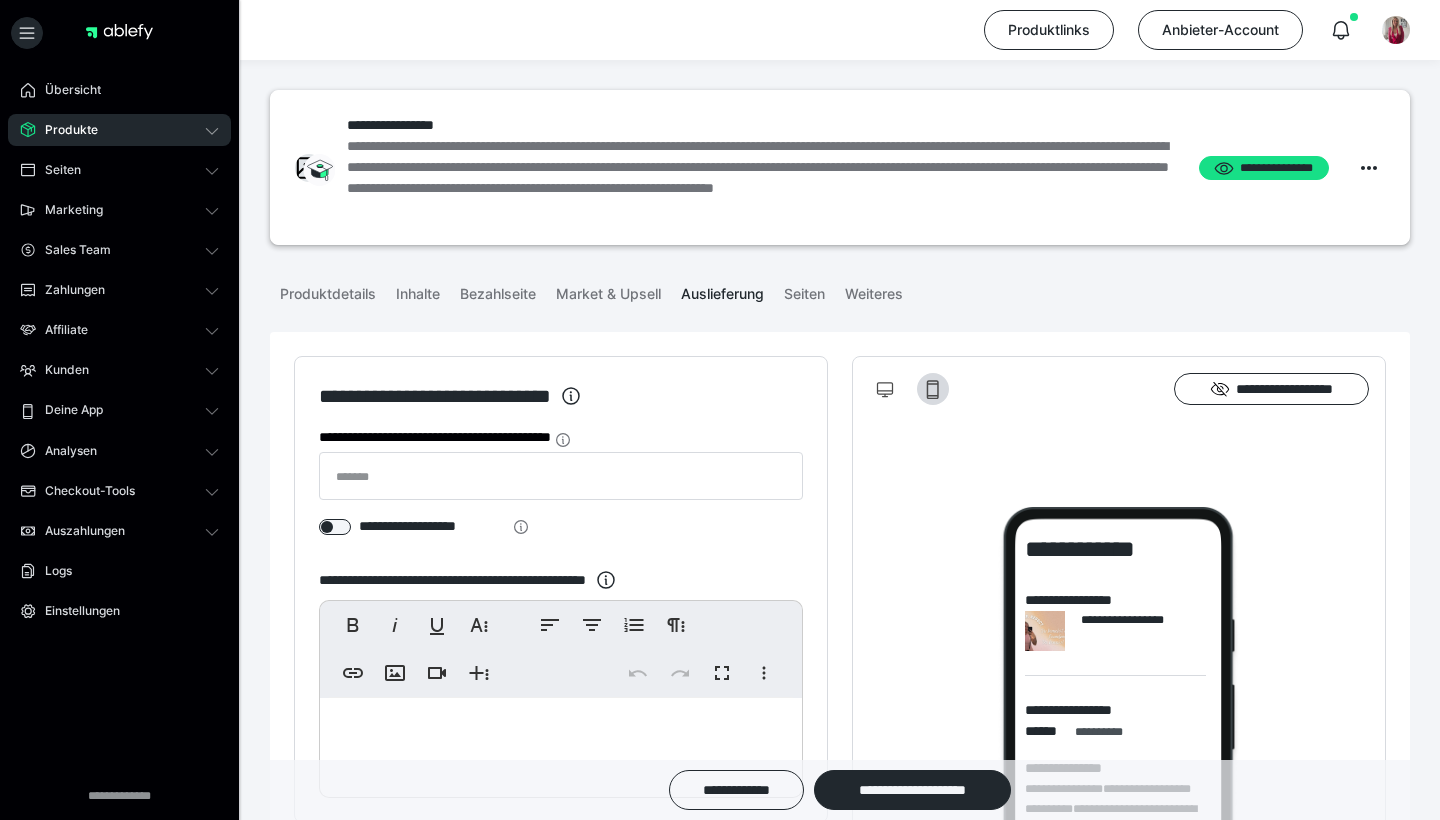scroll, scrollTop: 495, scrollLeft: 0, axis: vertical 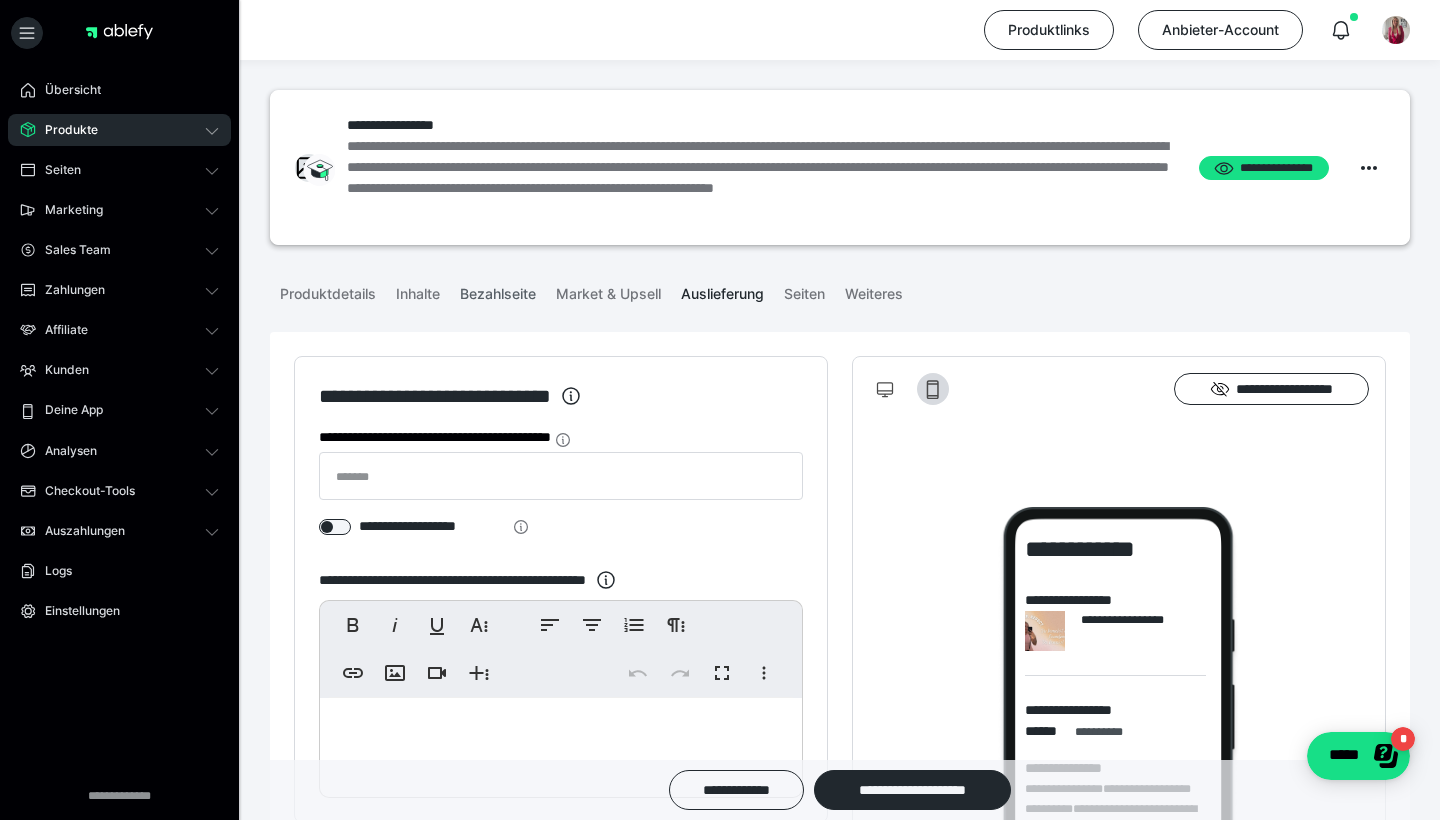 click on "Bezahlseite" at bounding box center (498, 290) 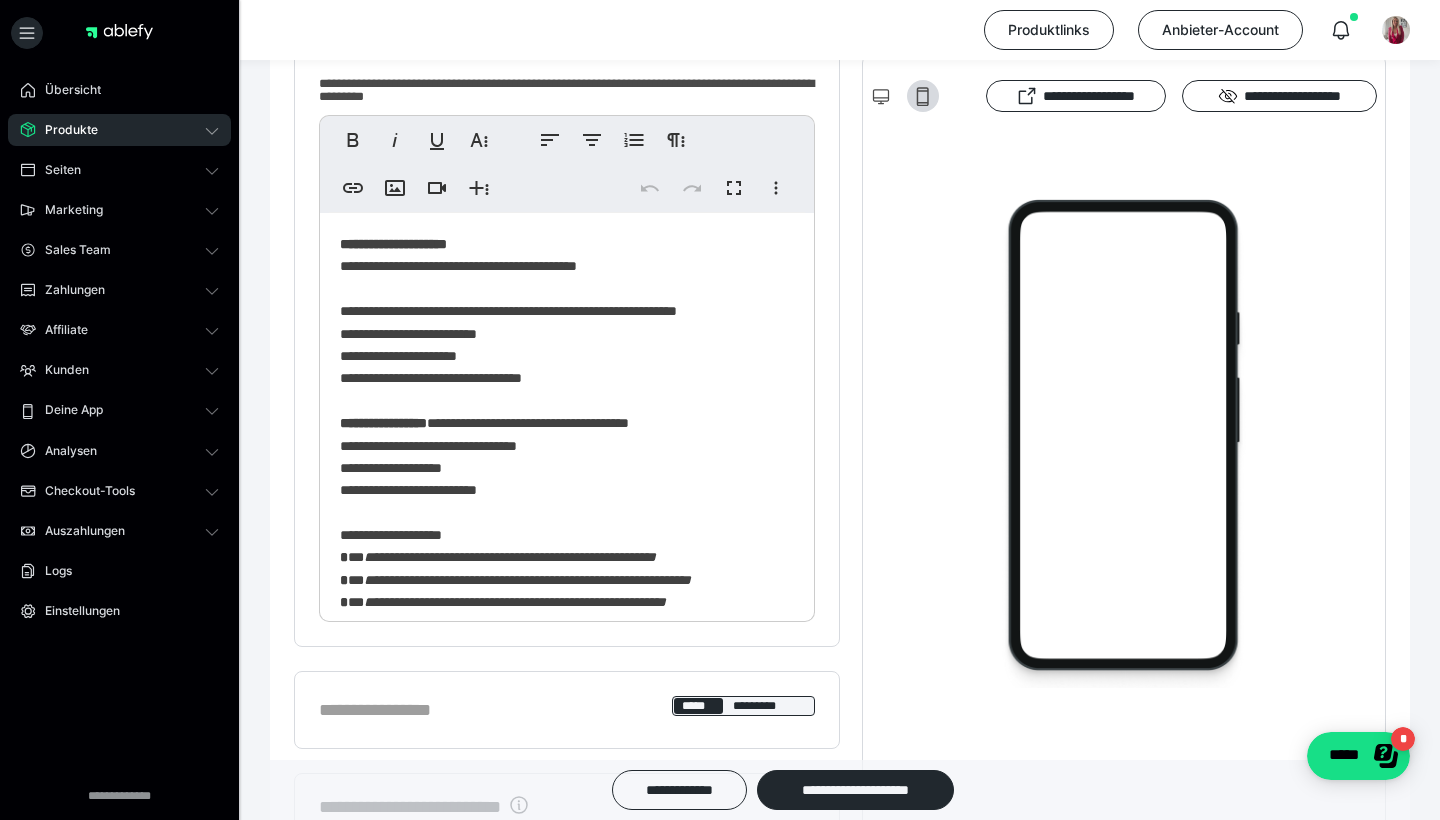 scroll, scrollTop: 495, scrollLeft: 0, axis: vertical 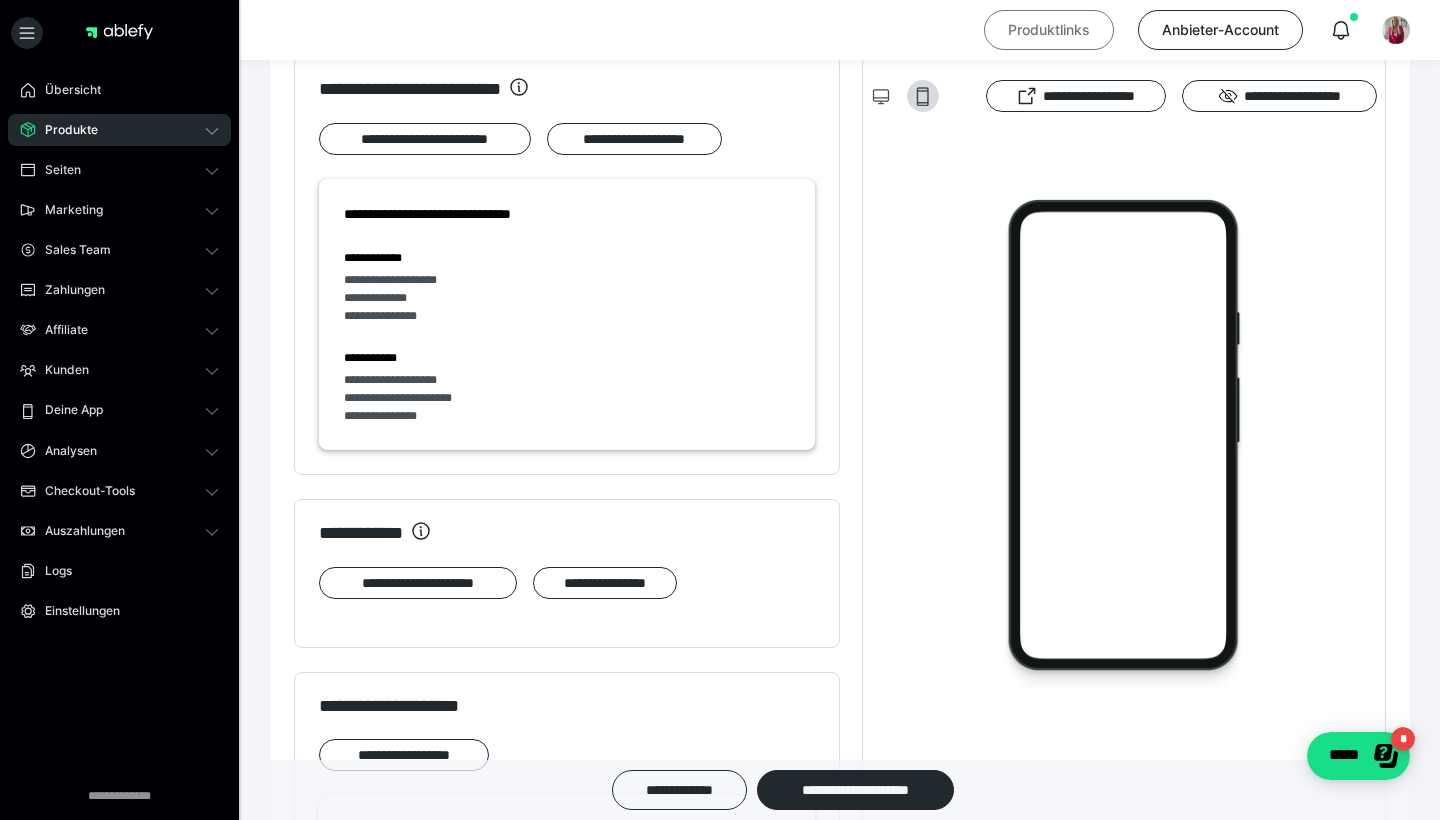 click on "Produktlinks" at bounding box center (1049, 30) 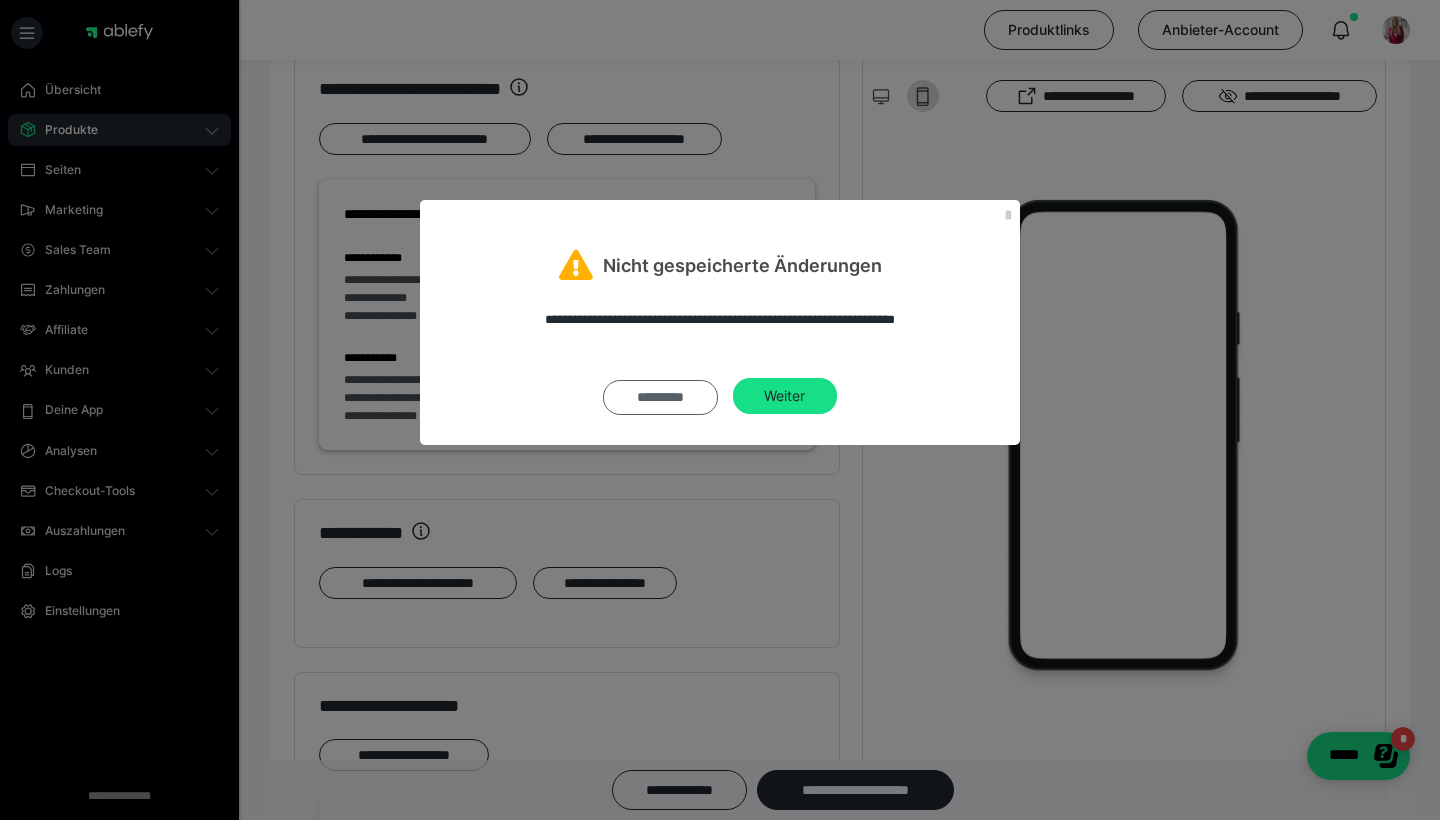 click on "*********" at bounding box center (660, 397) 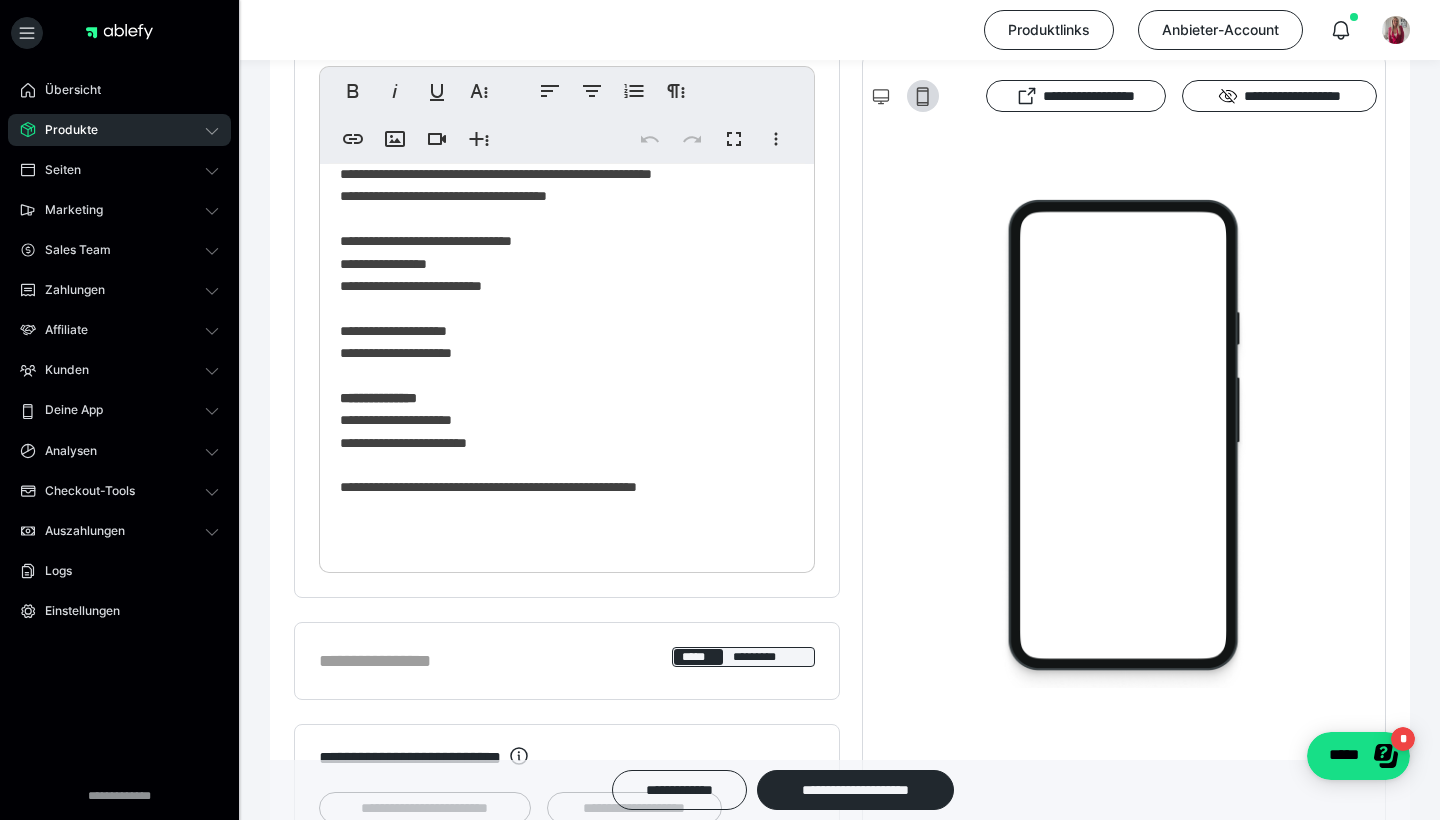 scroll, scrollTop: 539, scrollLeft: 0, axis: vertical 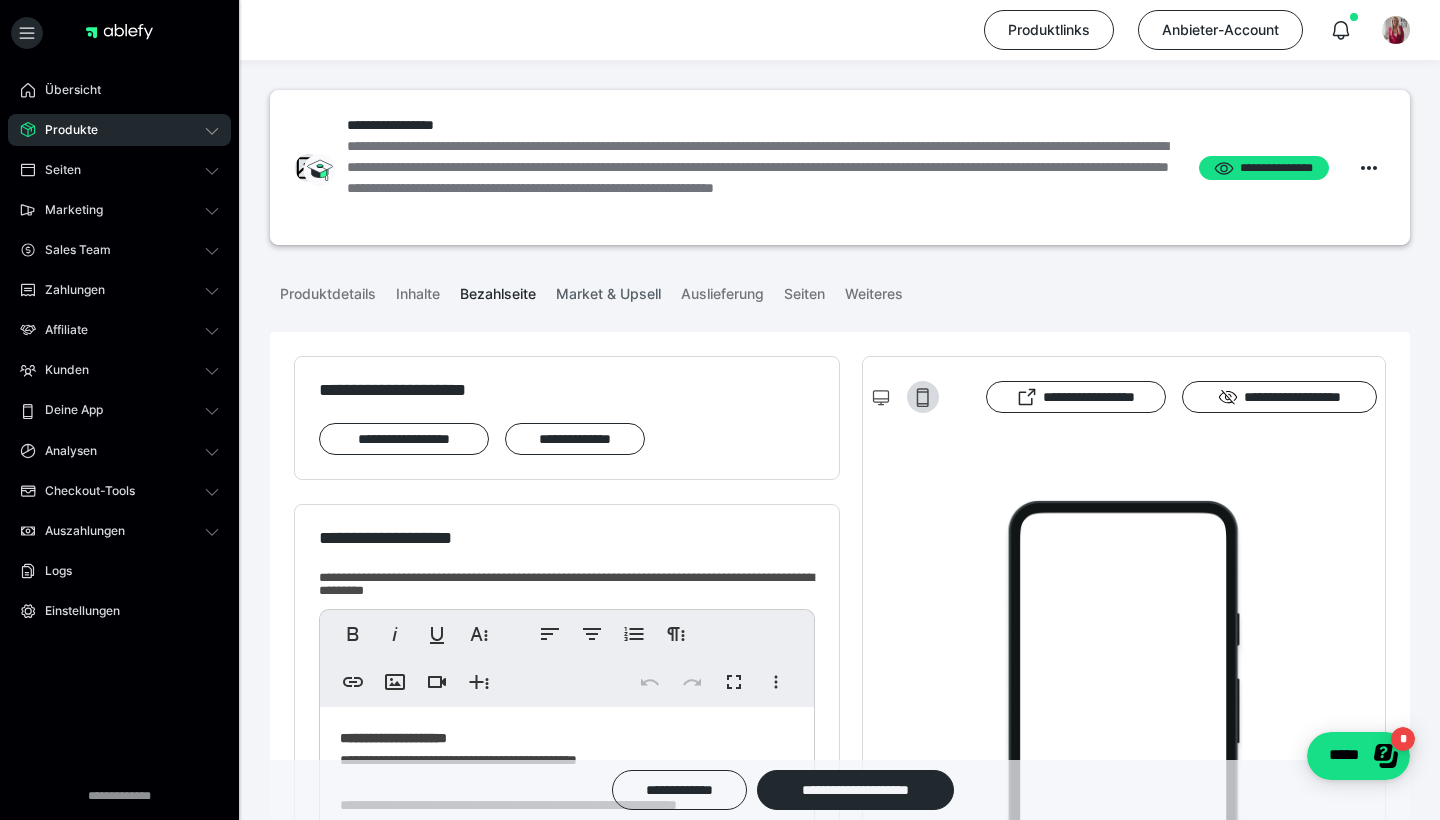 click on "Market & Upsell" at bounding box center [608, 290] 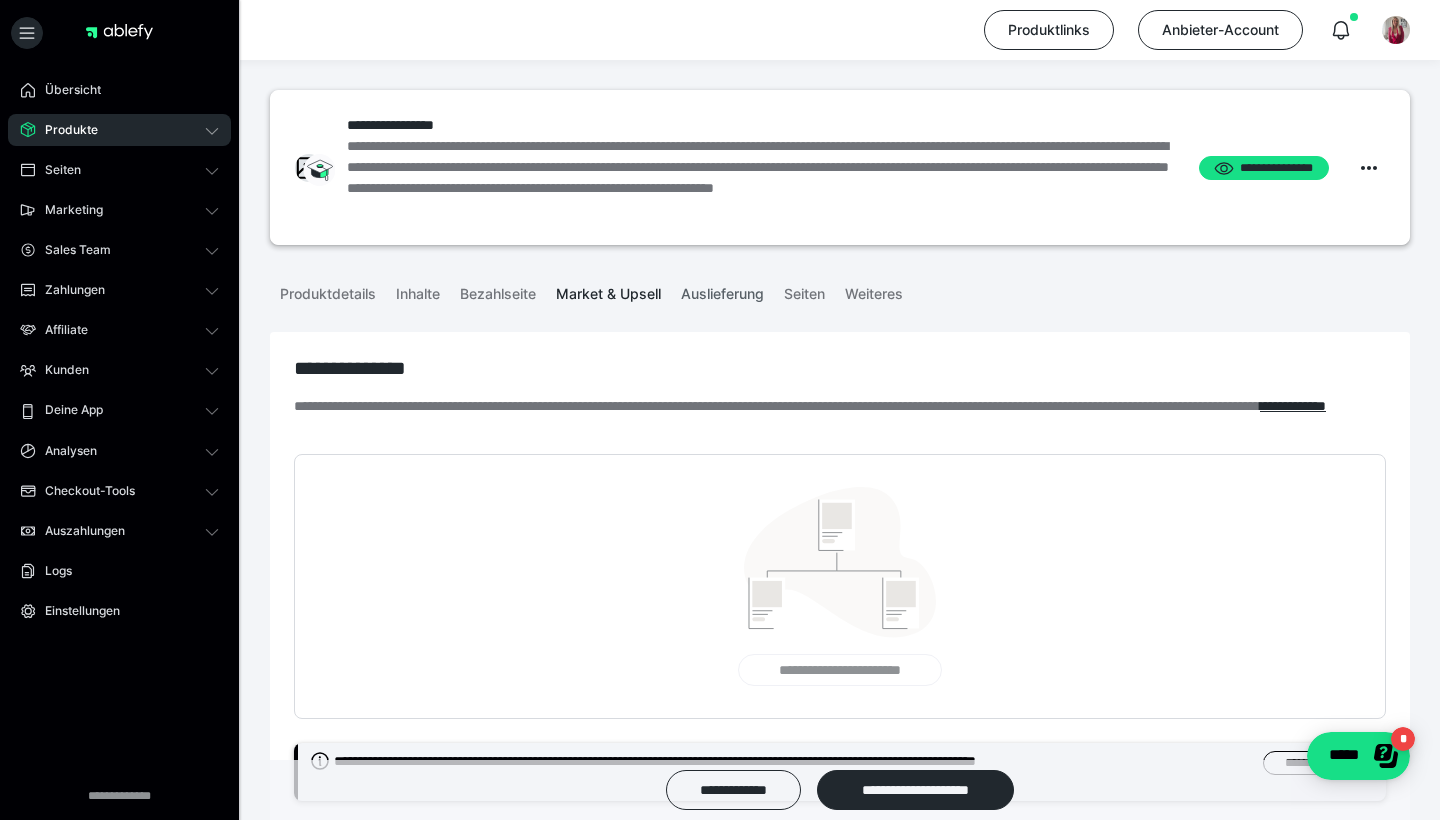 click on "Auslieferung" at bounding box center (722, 290) 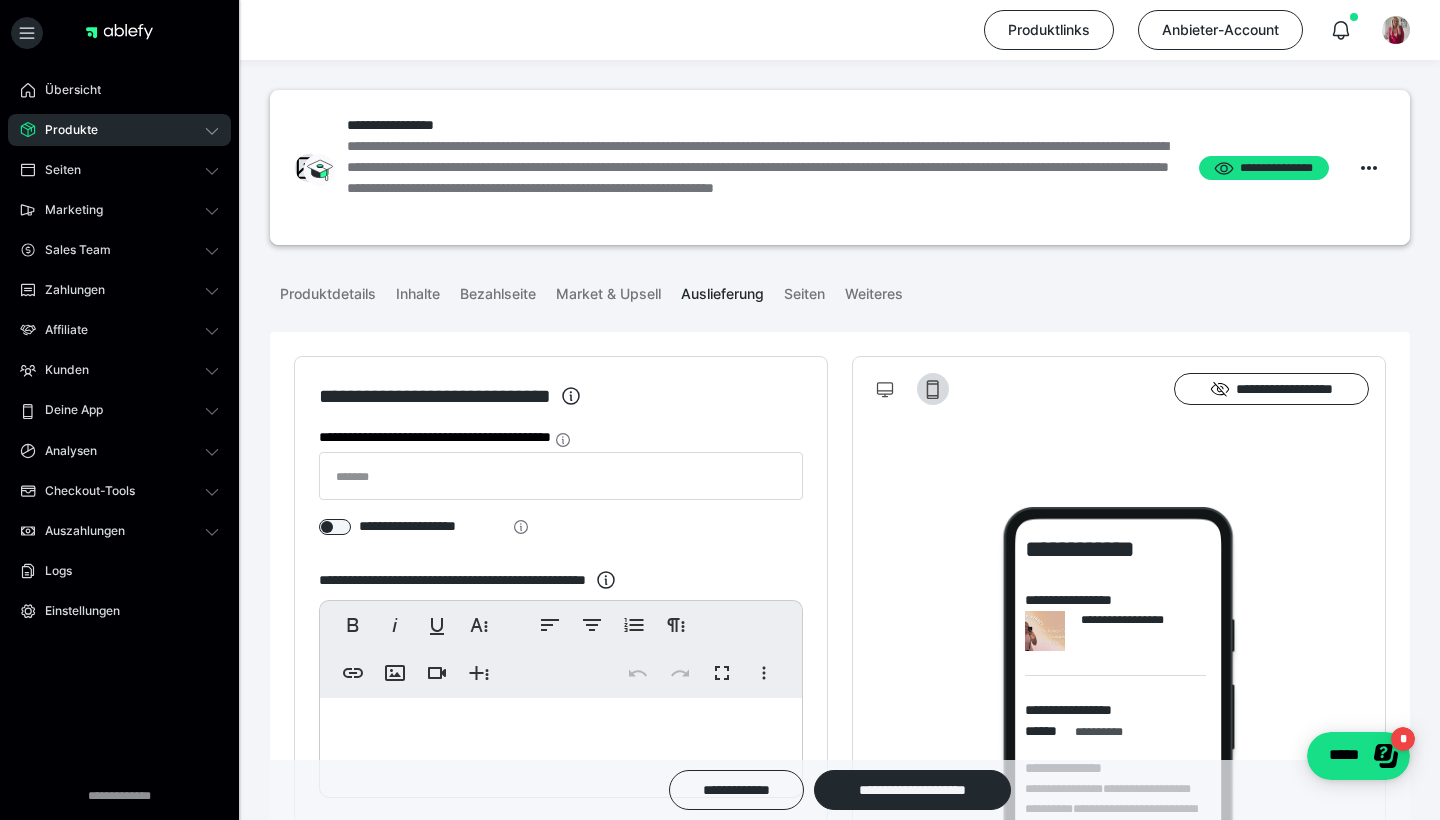 click on "Auslieferung" at bounding box center (722, 290) 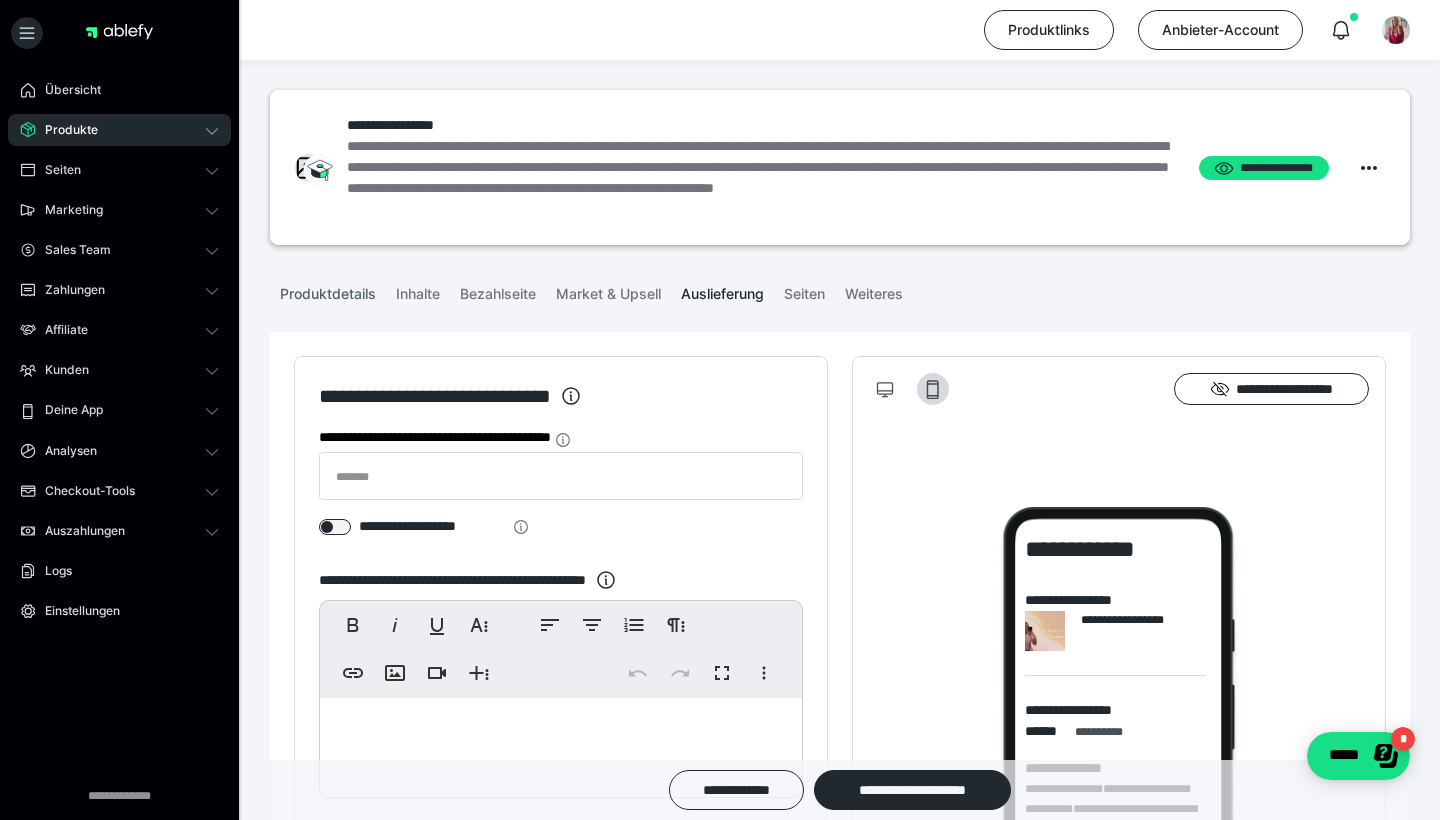 click on "Produktdetails" at bounding box center [328, 290] 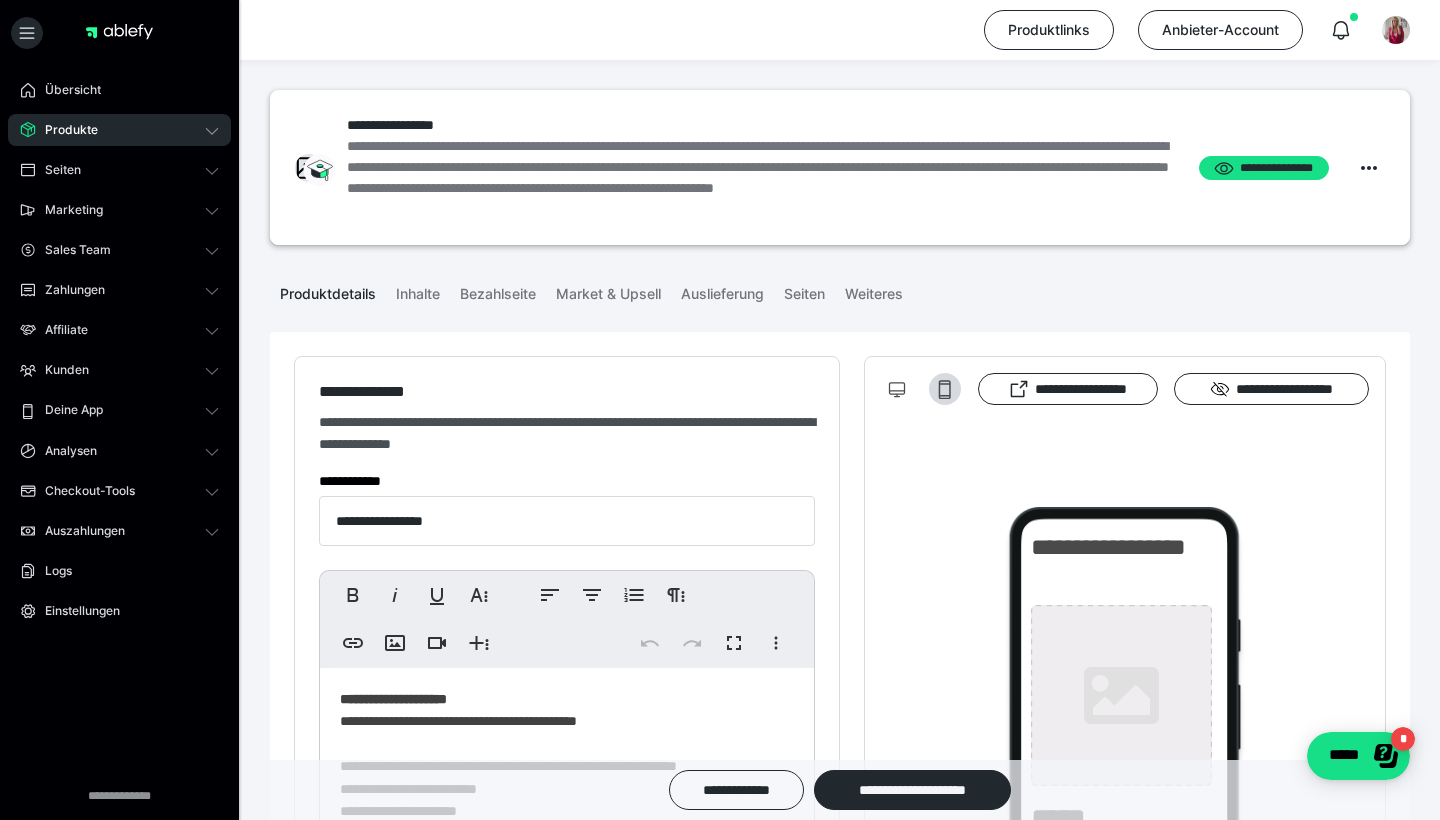 type on "**********" 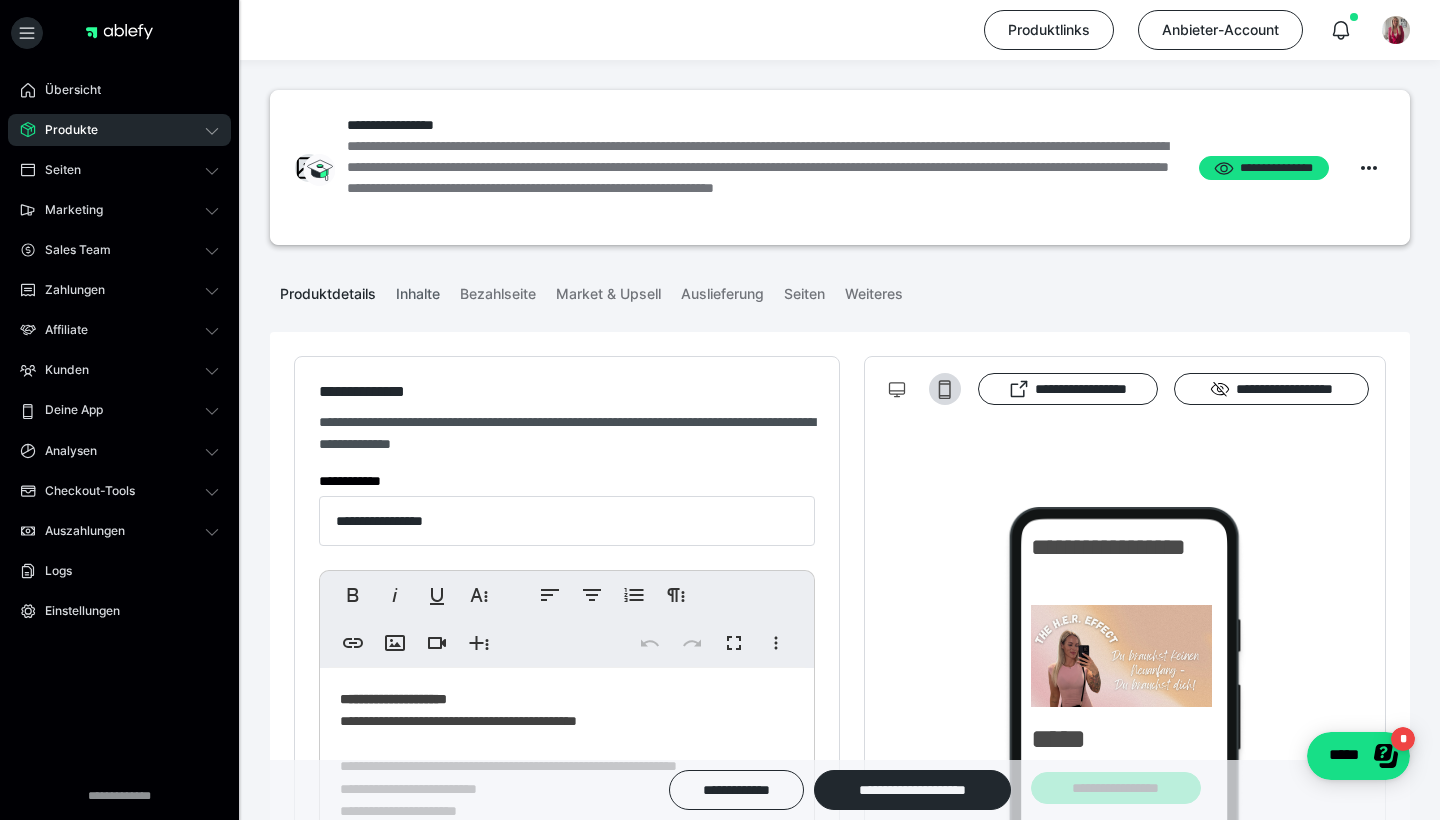 click on "Inhalte" at bounding box center (418, 290) 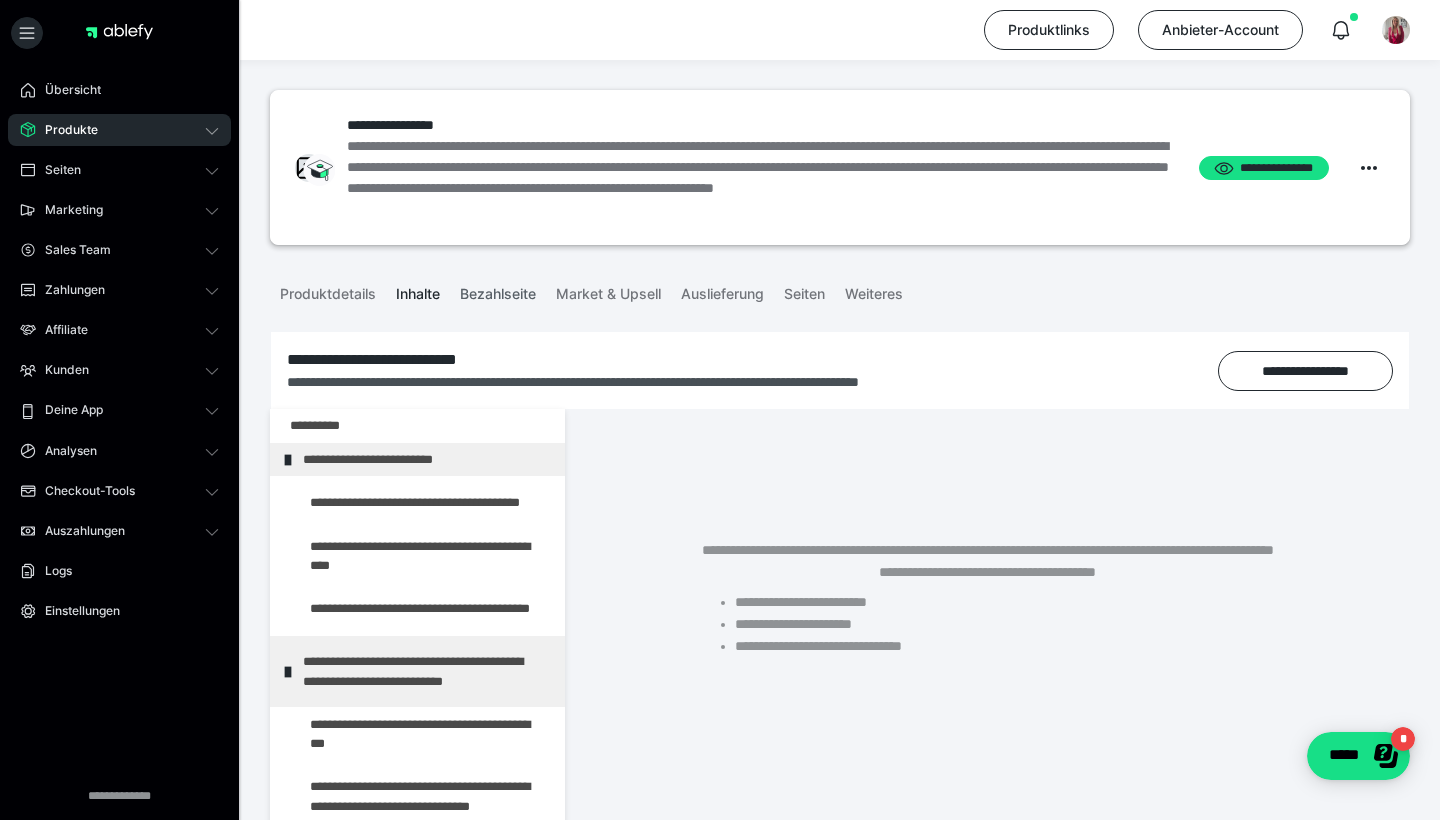 click on "Bezahlseite" at bounding box center [498, 290] 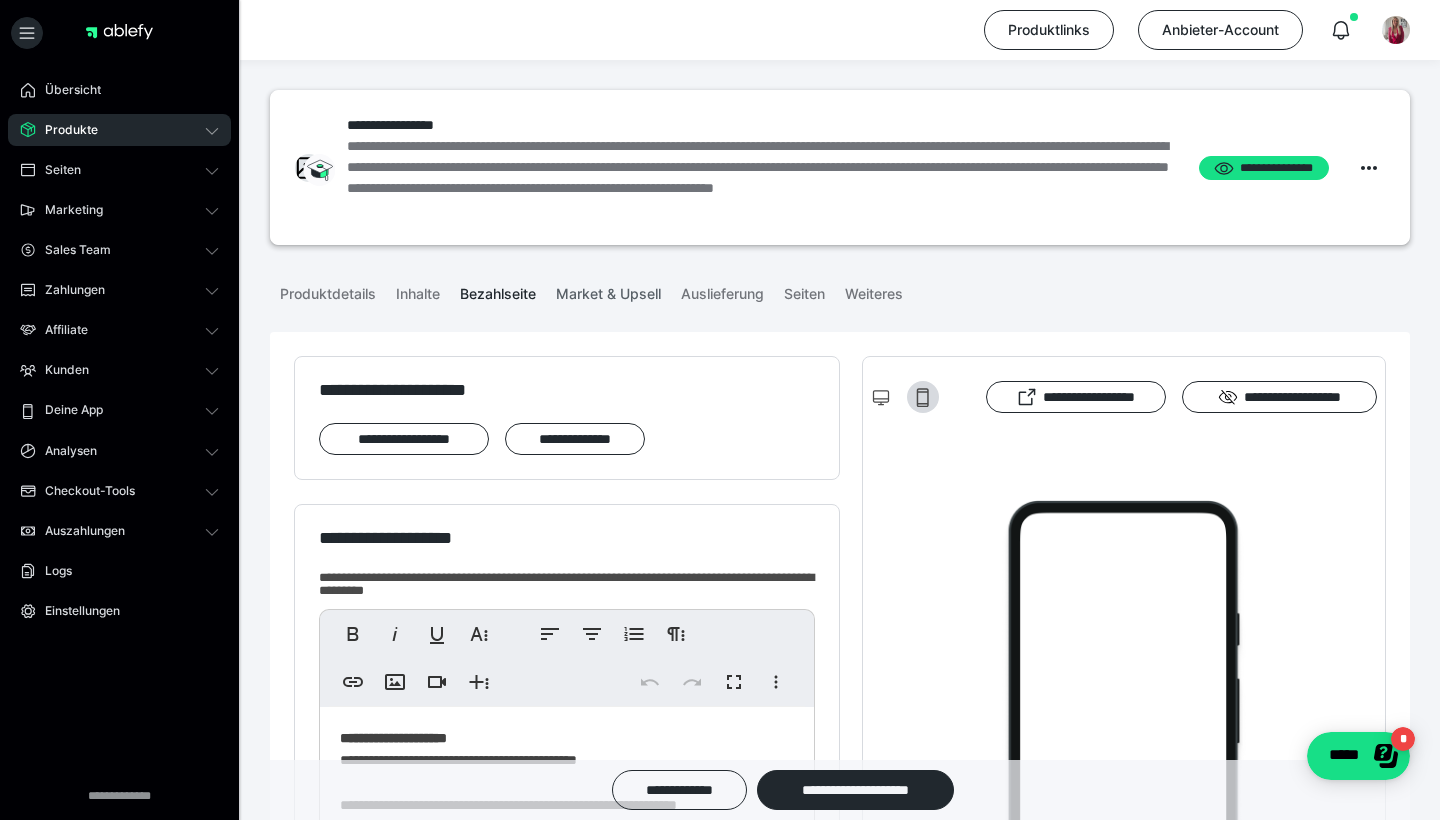 click on "Market & Upsell" at bounding box center [608, 290] 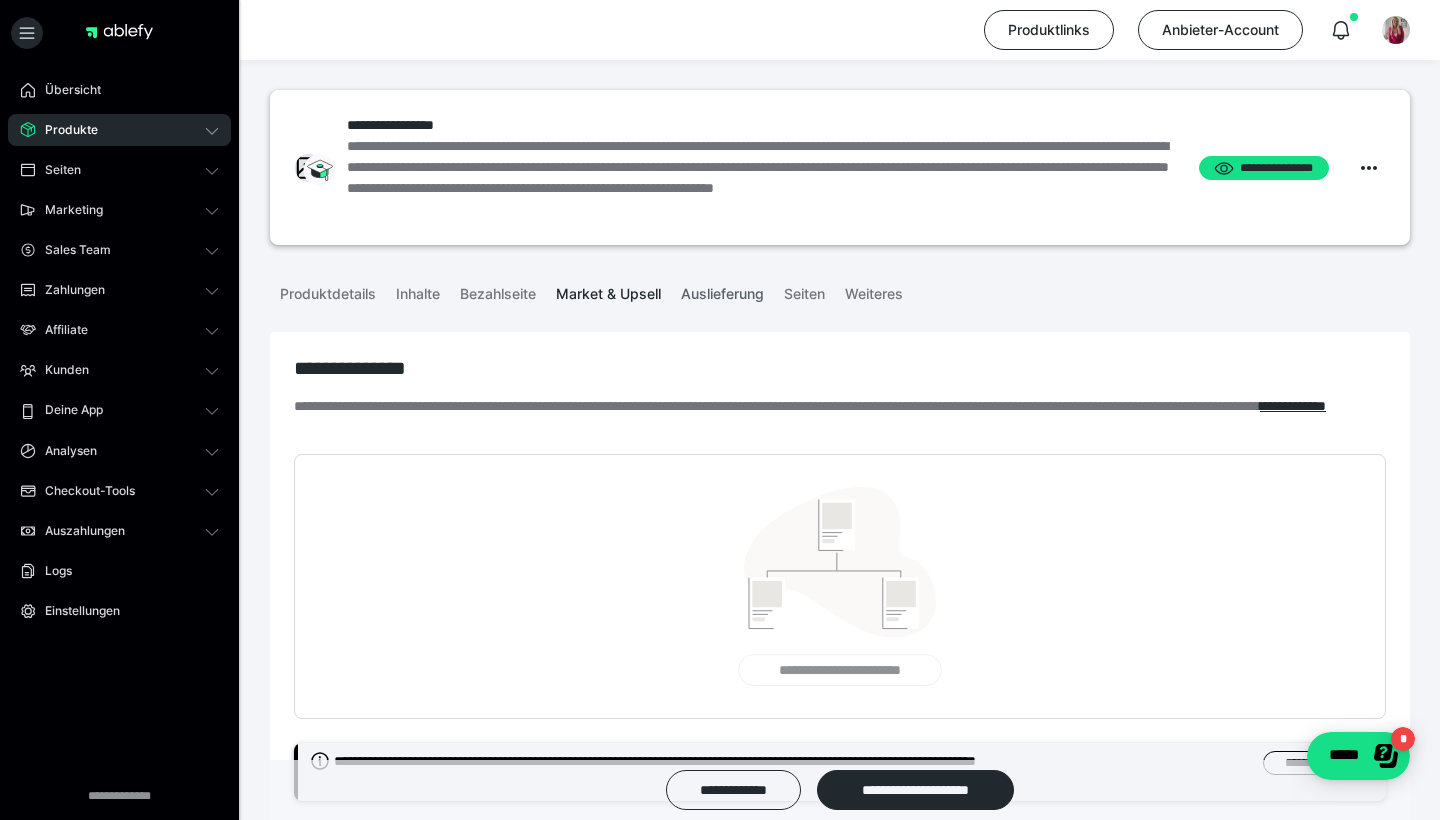click on "Auslieferung" at bounding box center [722, 290] 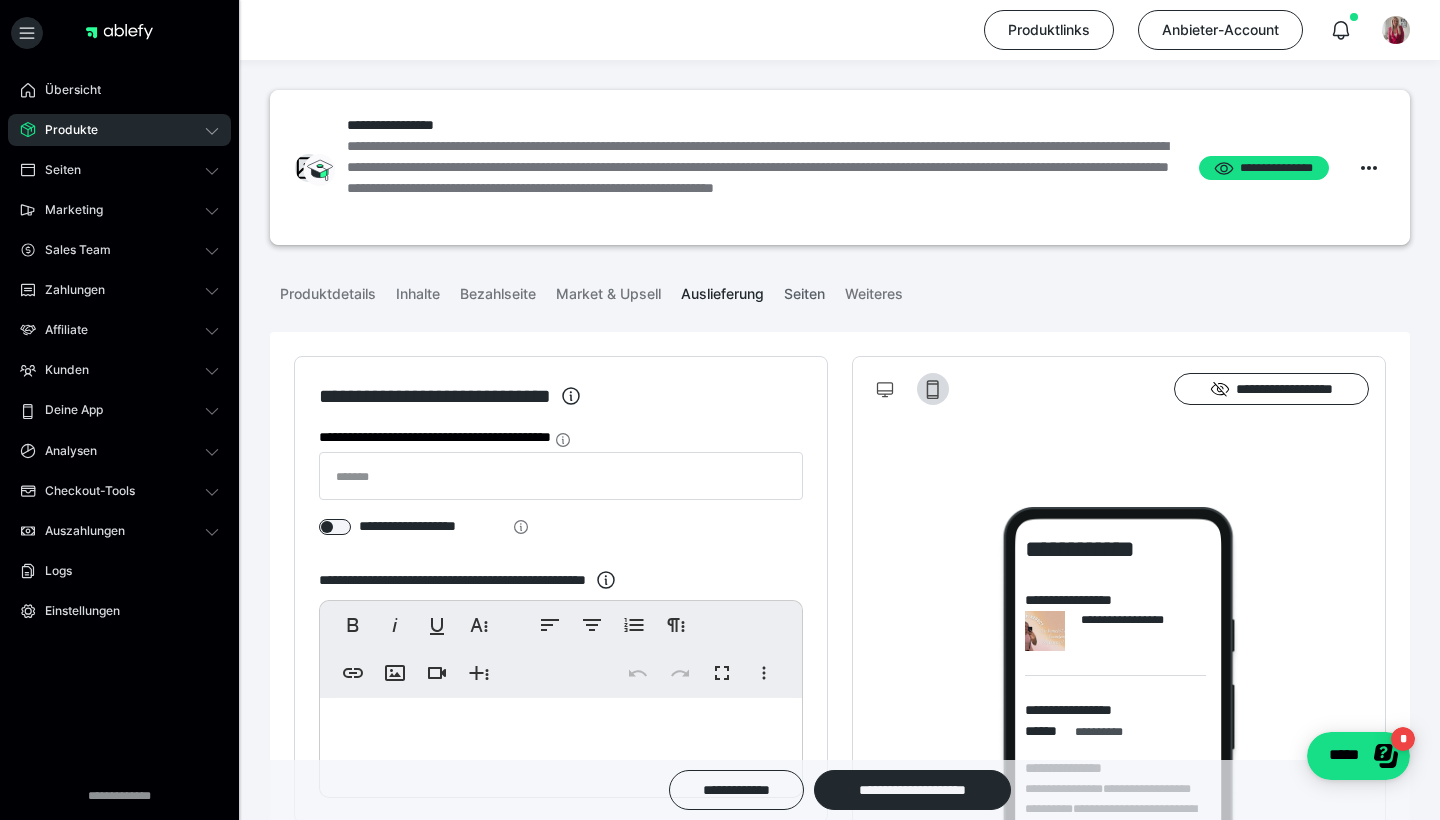 click on "Seiten" at bounding box center [804, 290] 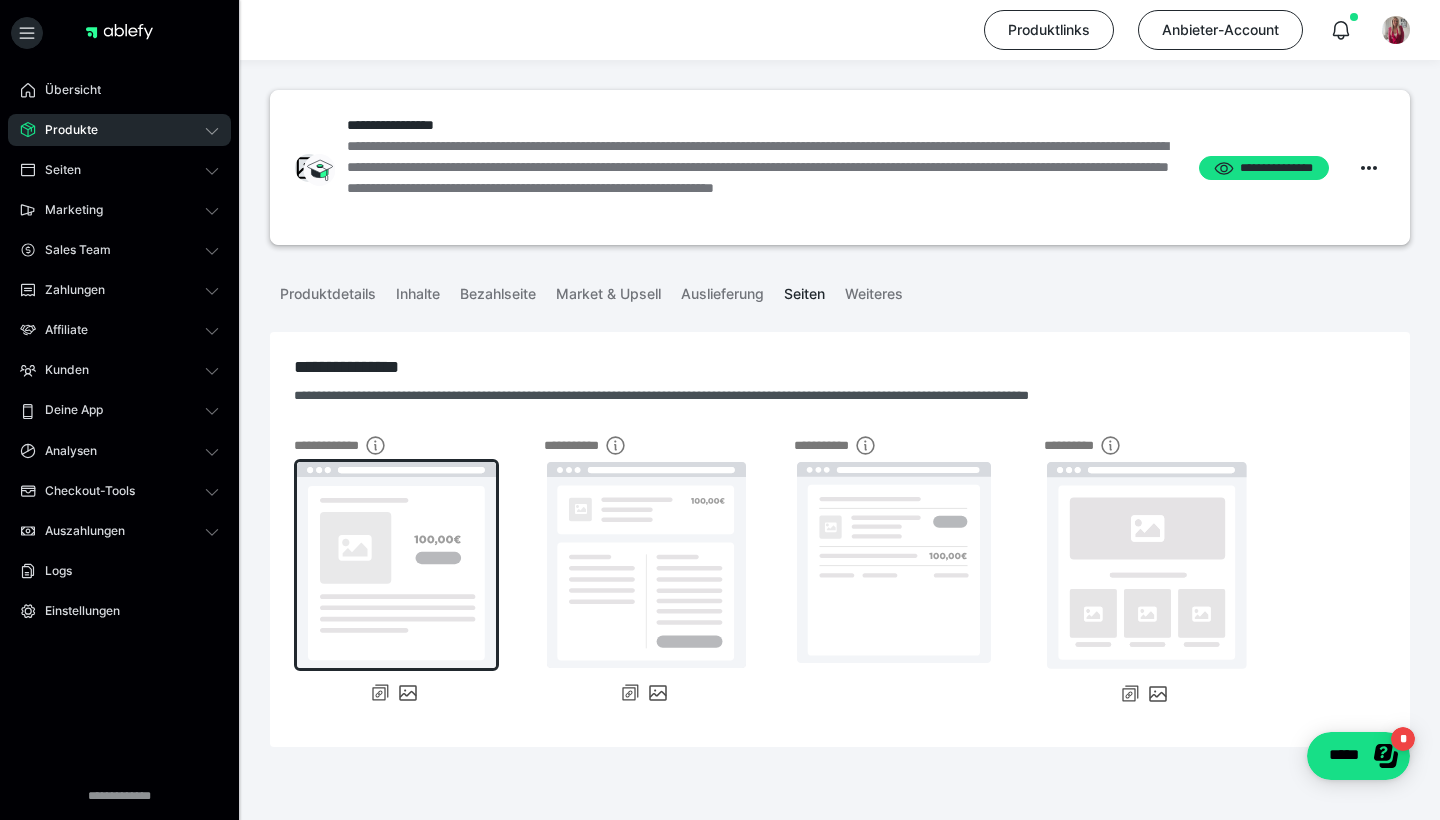 click at bounding box center (396, 565) 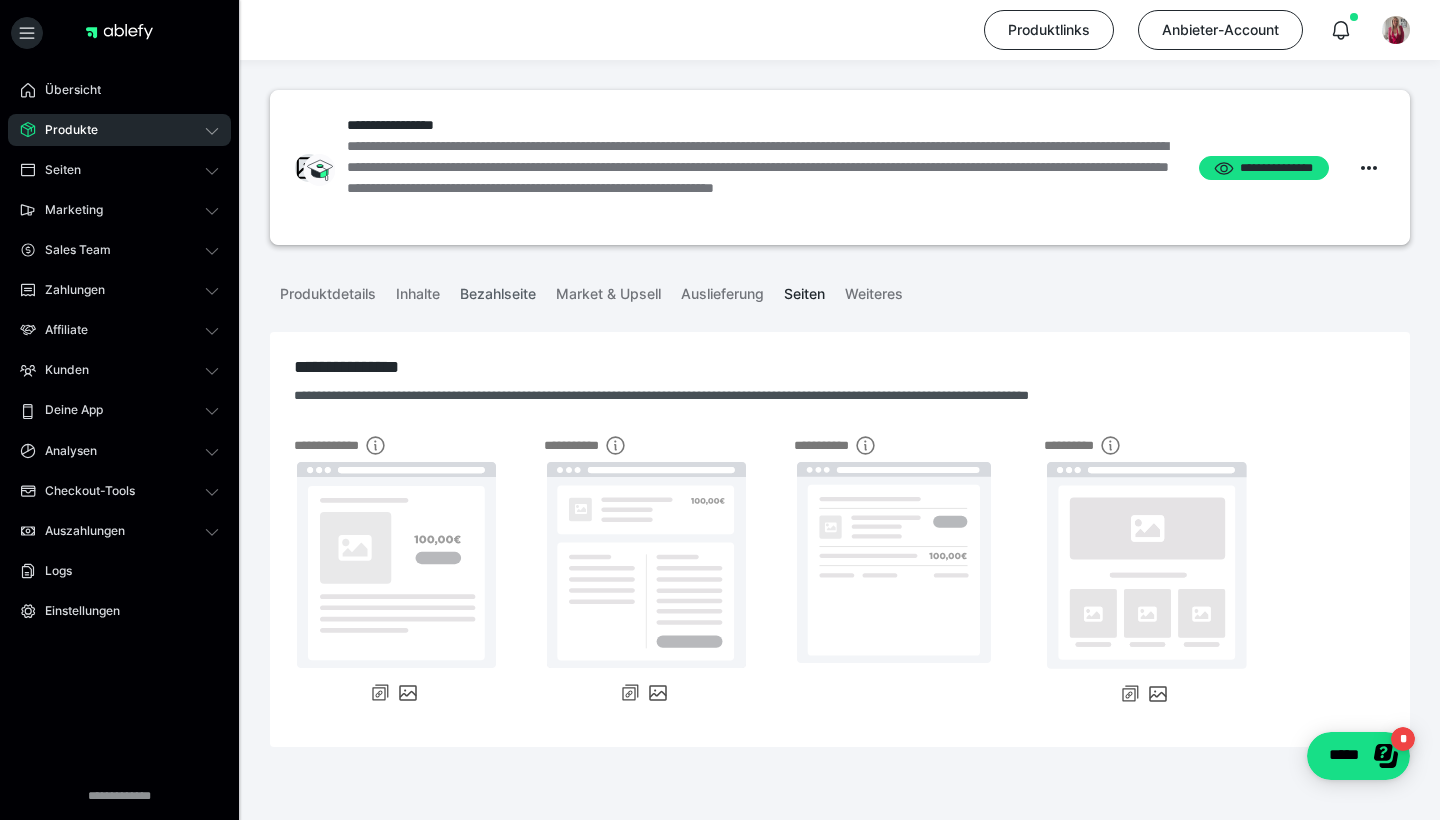 click on "Bezahlseite" at bounding box center [498, 290] 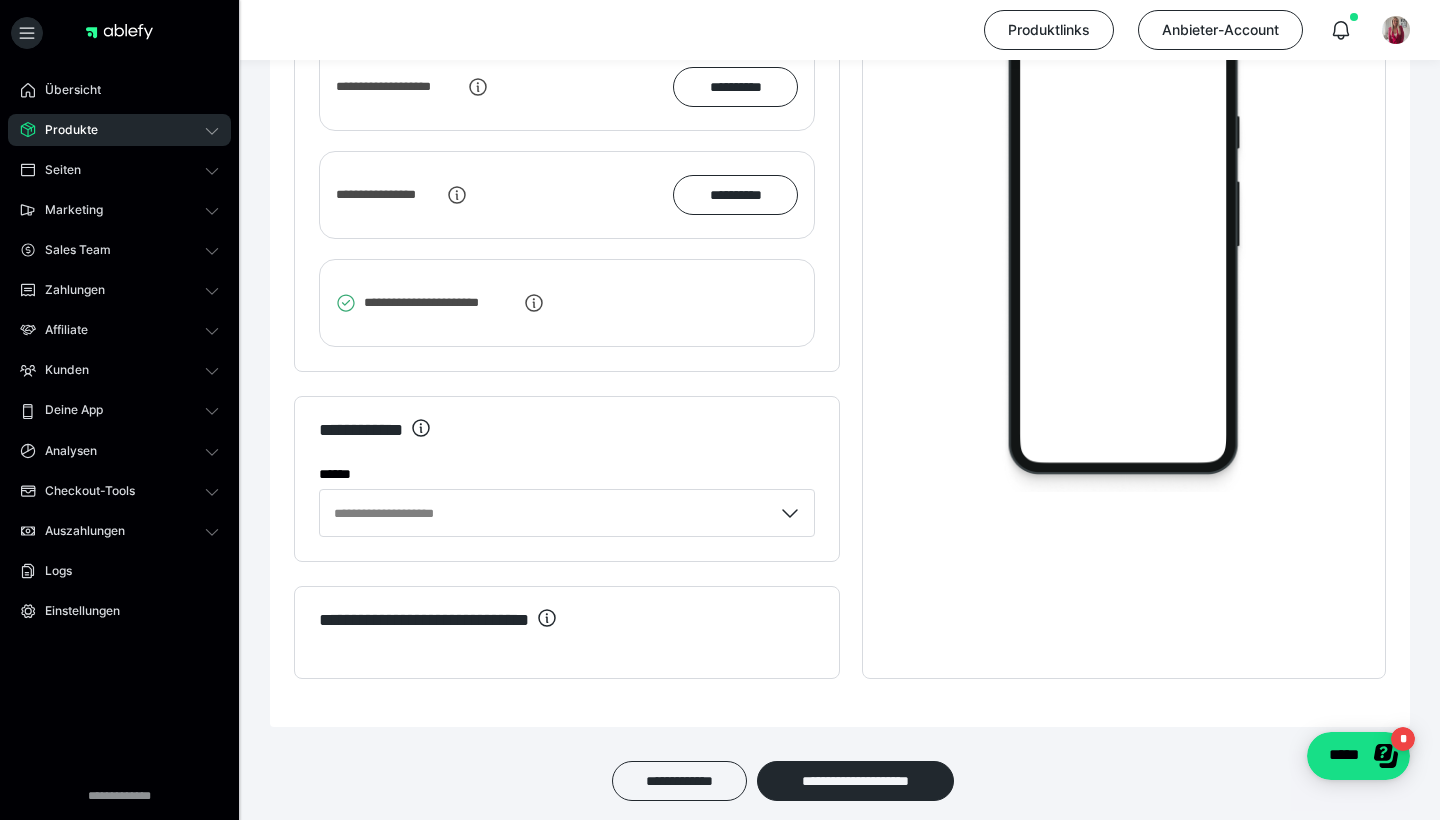 scroll, scrollTop: 3035, scrollLeft: 0, axis: vertical 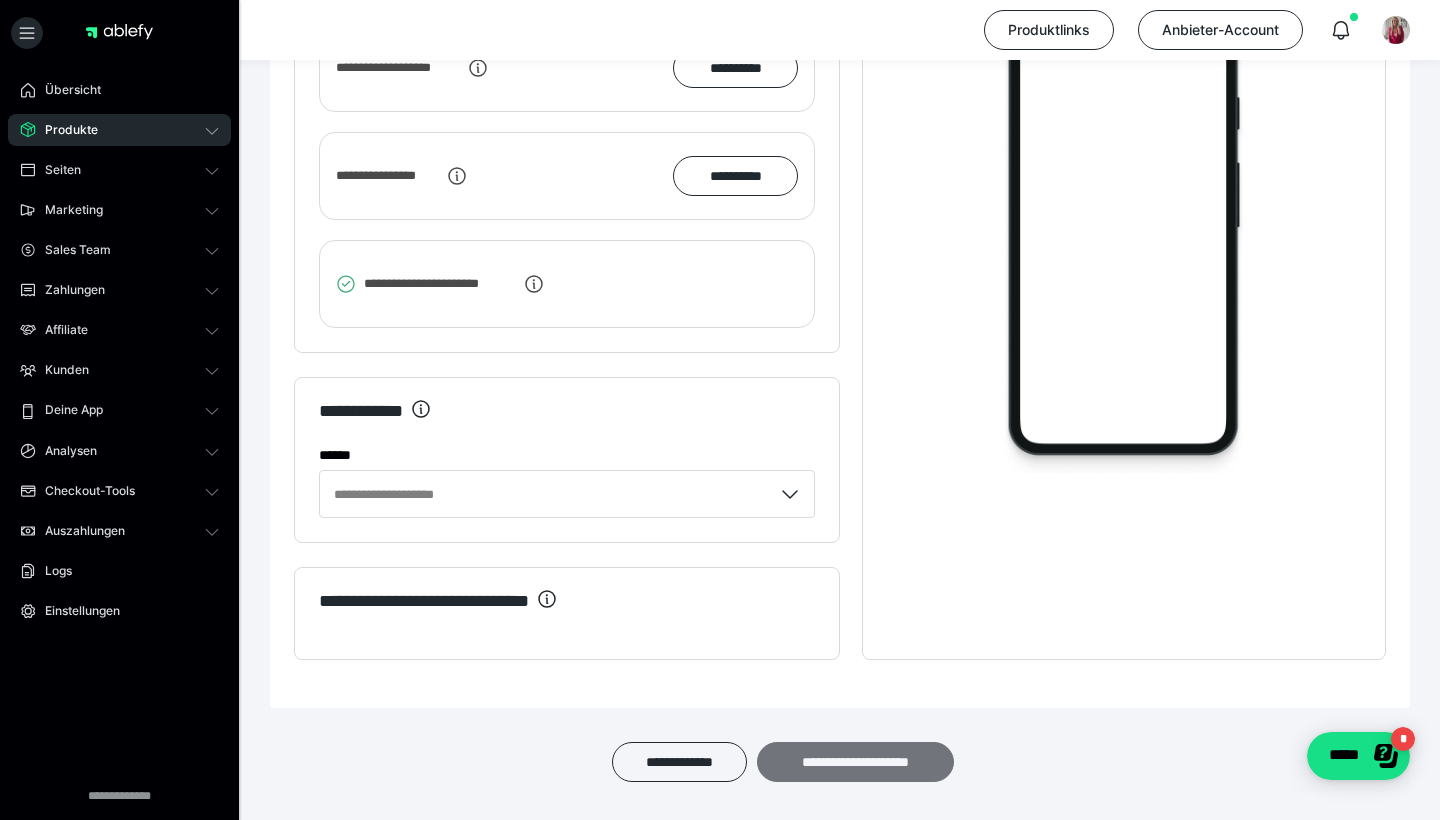 click on "**********" at bounding box center (855, 762) 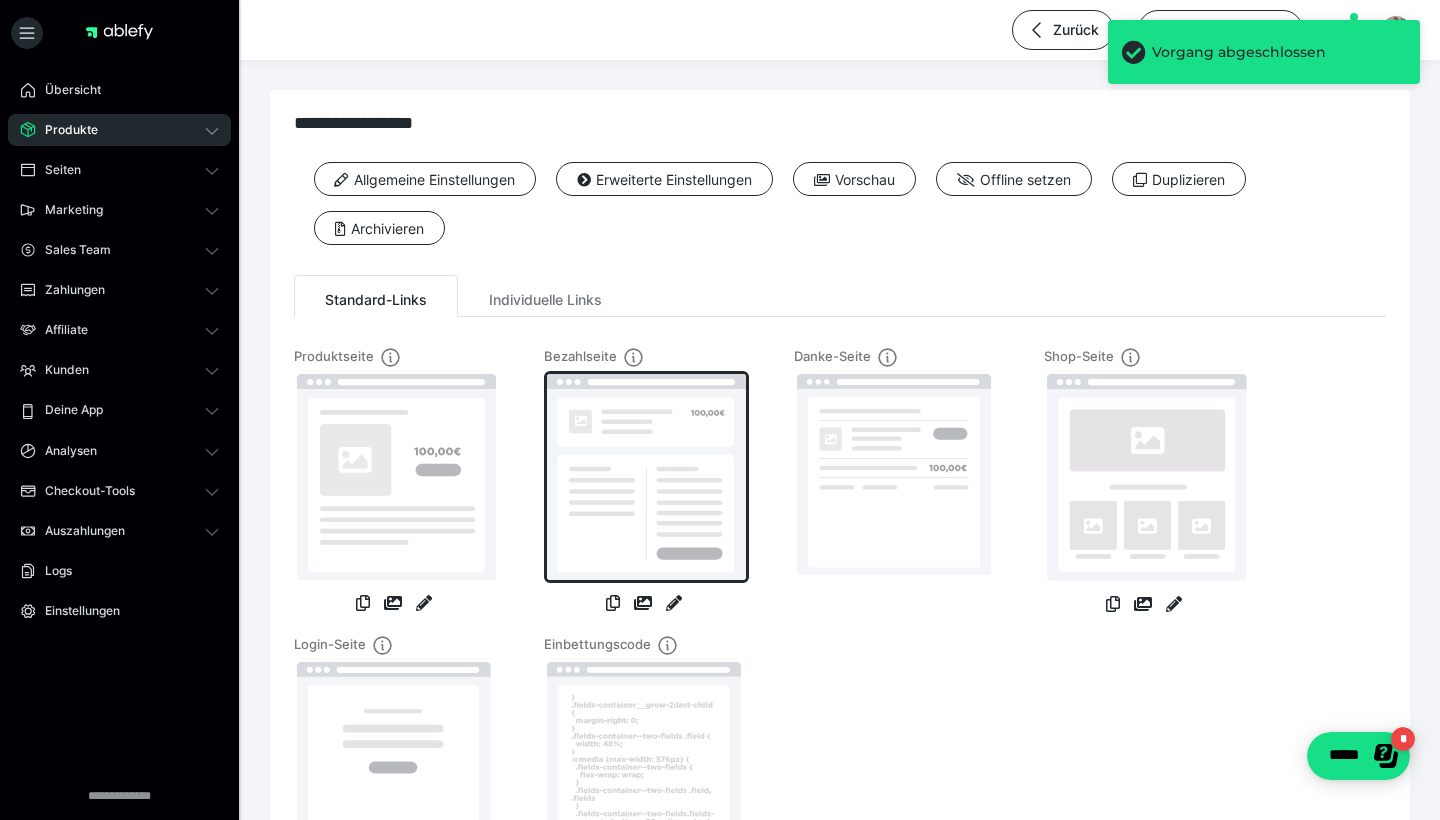 click at bounding box center [646, 477] 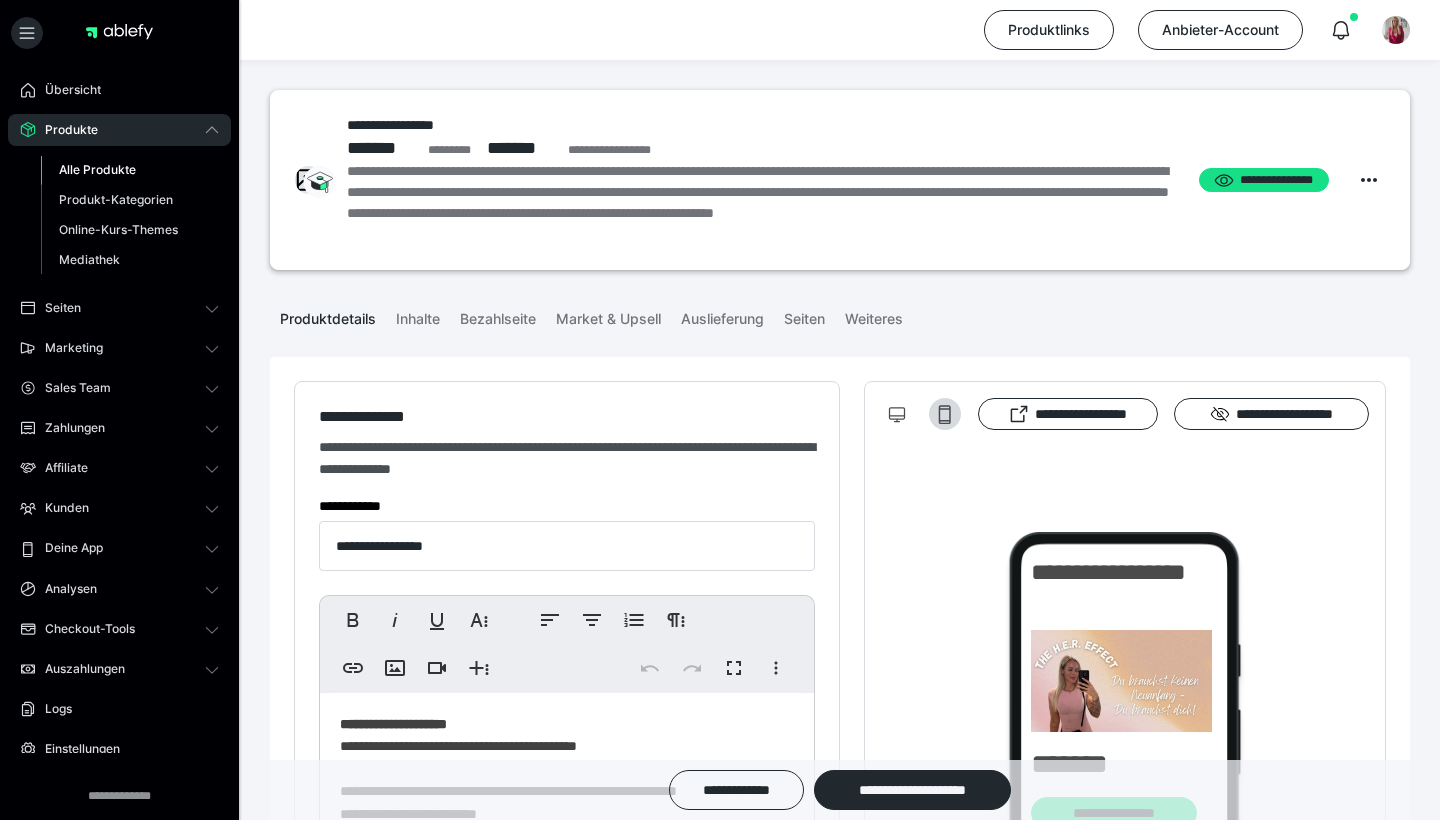 scroll, scrollTop: 0, scrollLeft: 0, axis: both 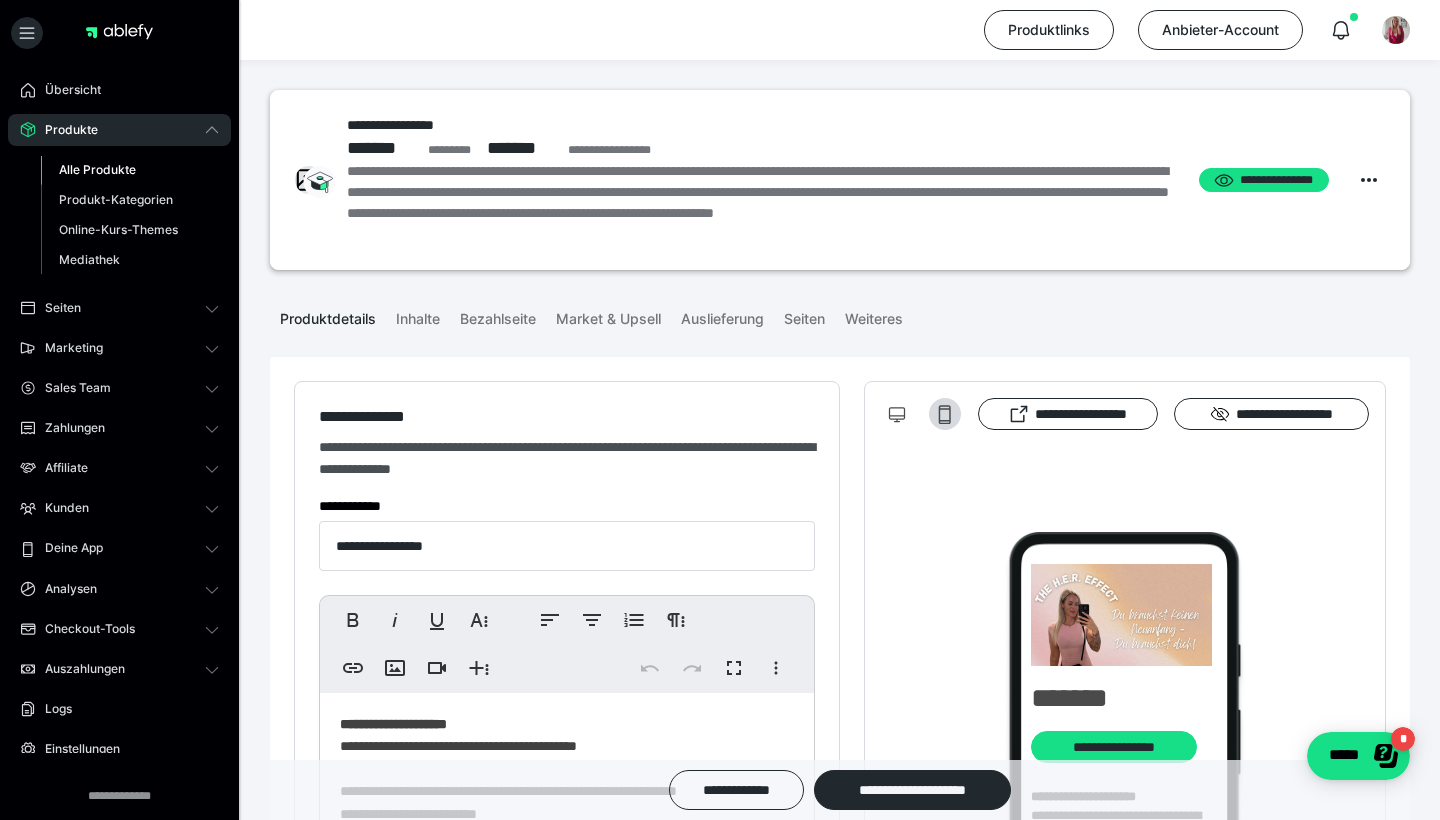 click on "Alle Produkte" at bounding box center (97, 169) 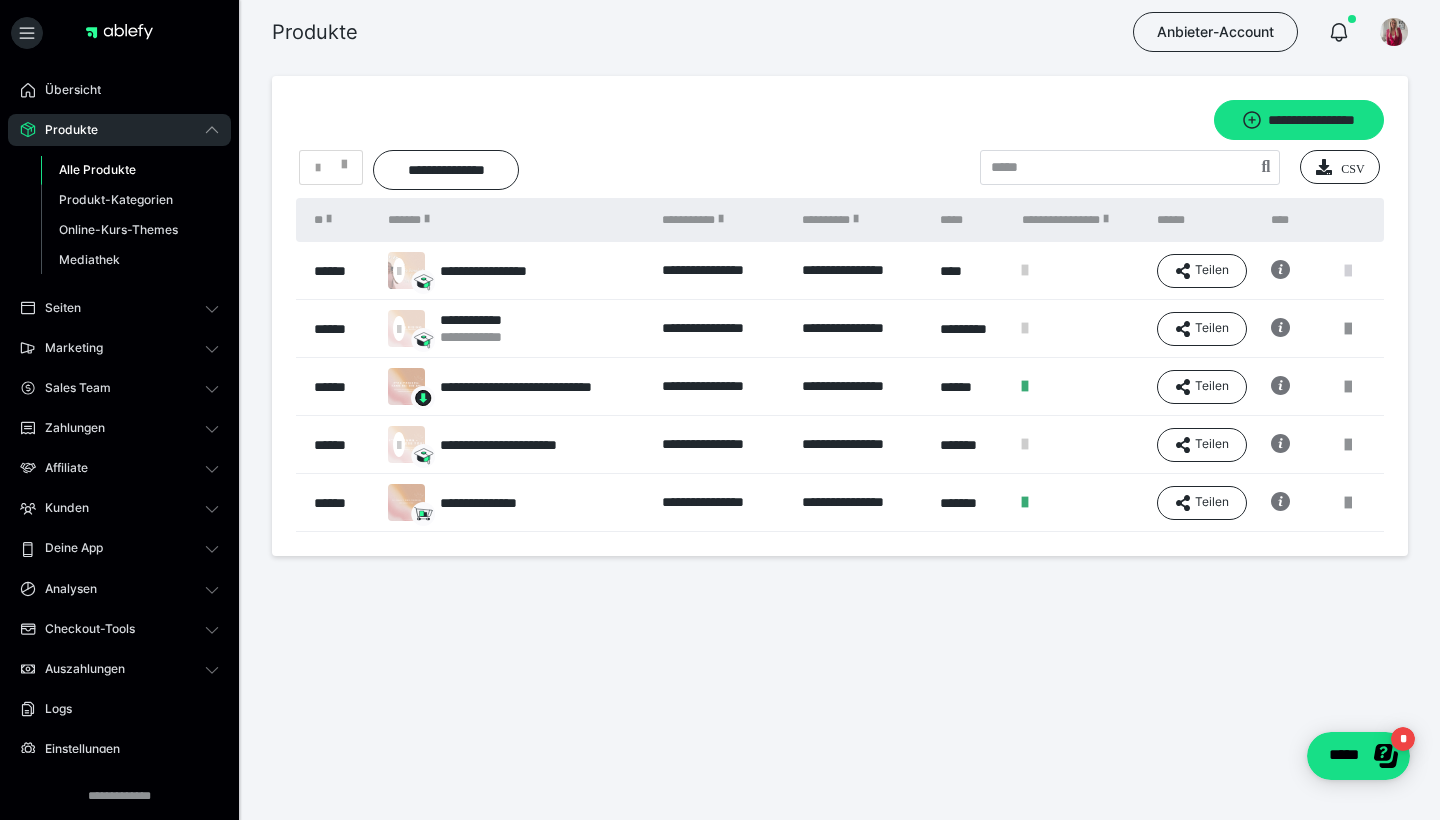 click at bounding box center (1348, 271) 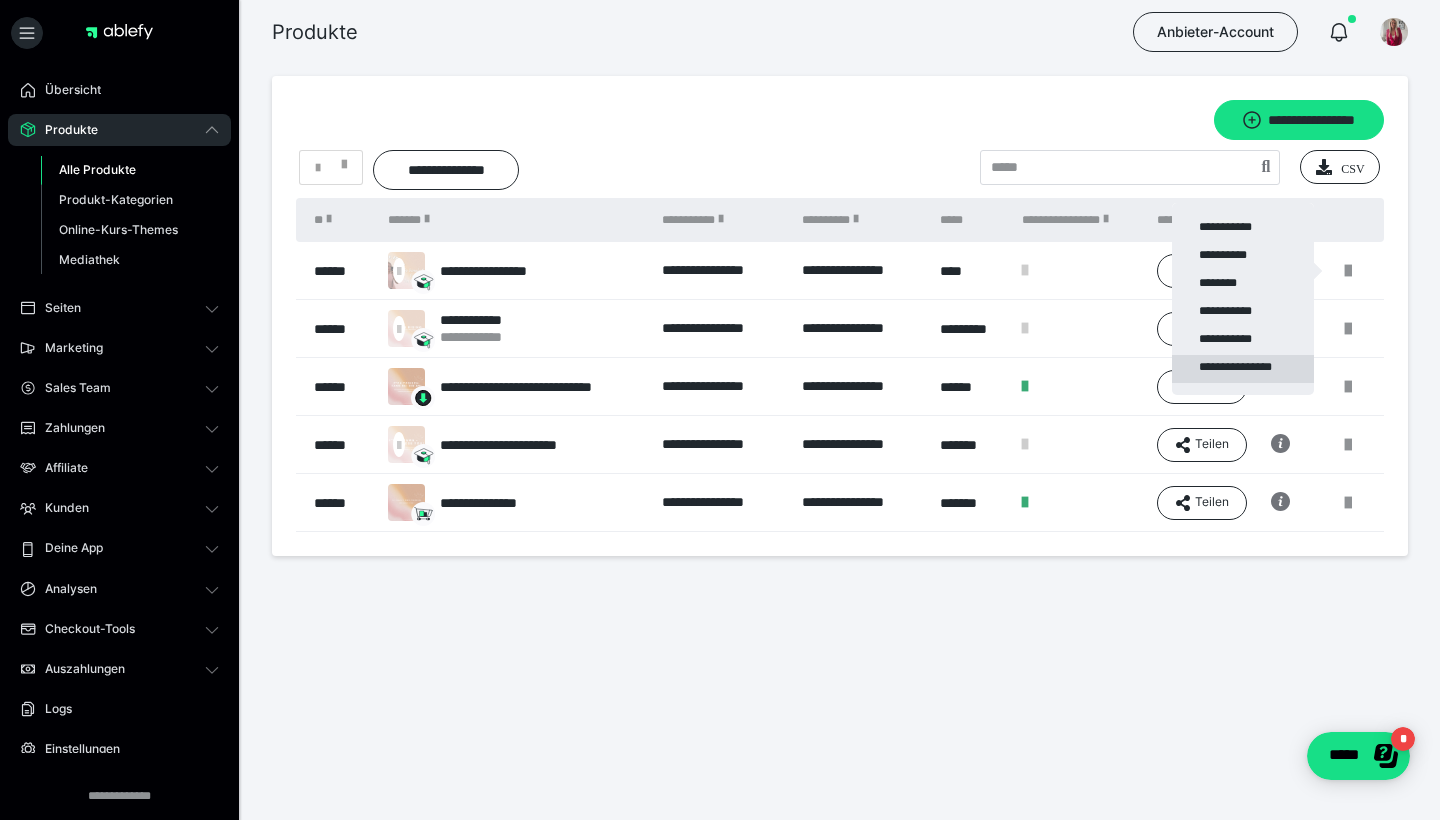 click on "**********" at bounding box center [1243, 369] 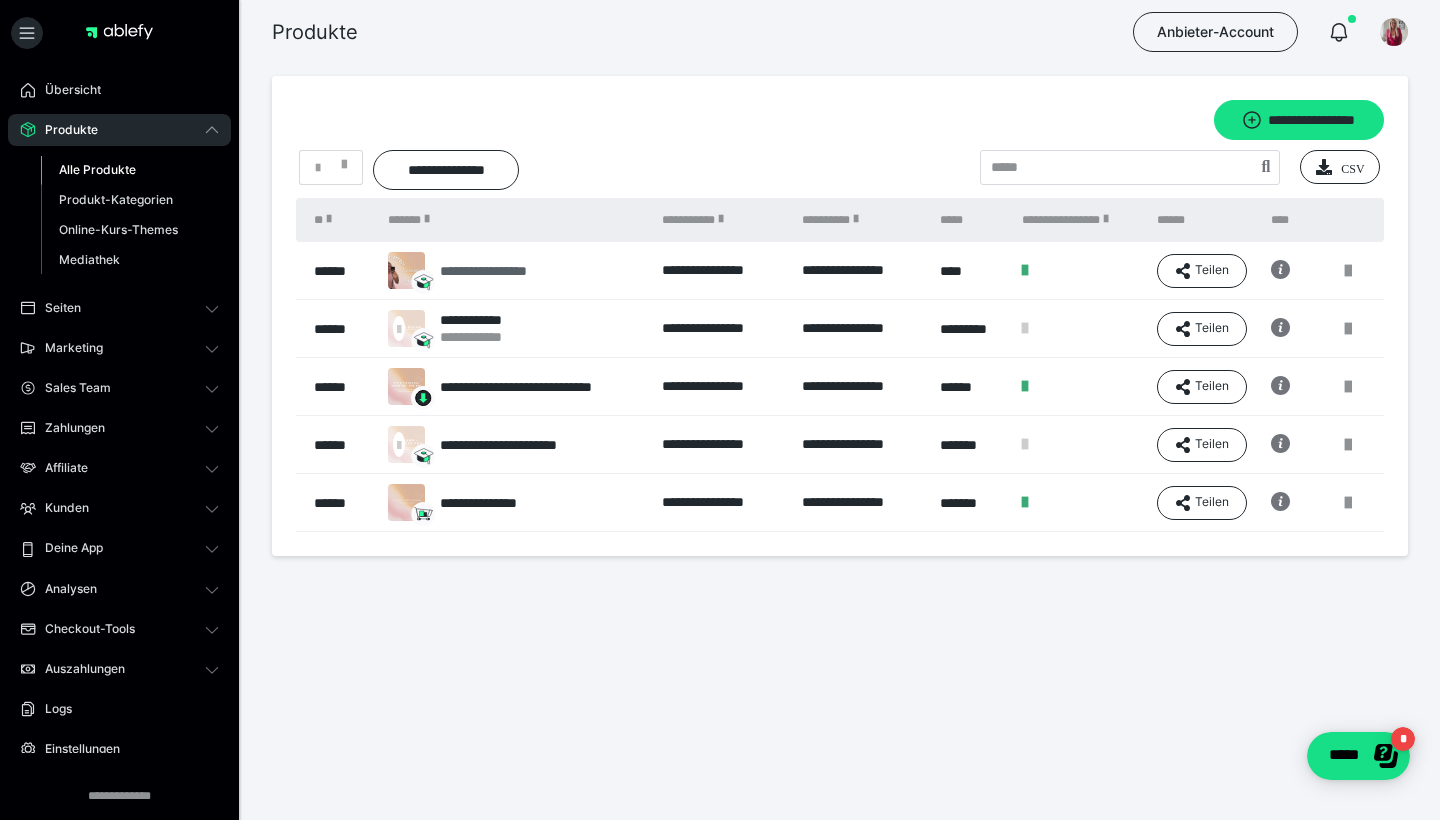 click on "**********" at bounding box center (504, 271) 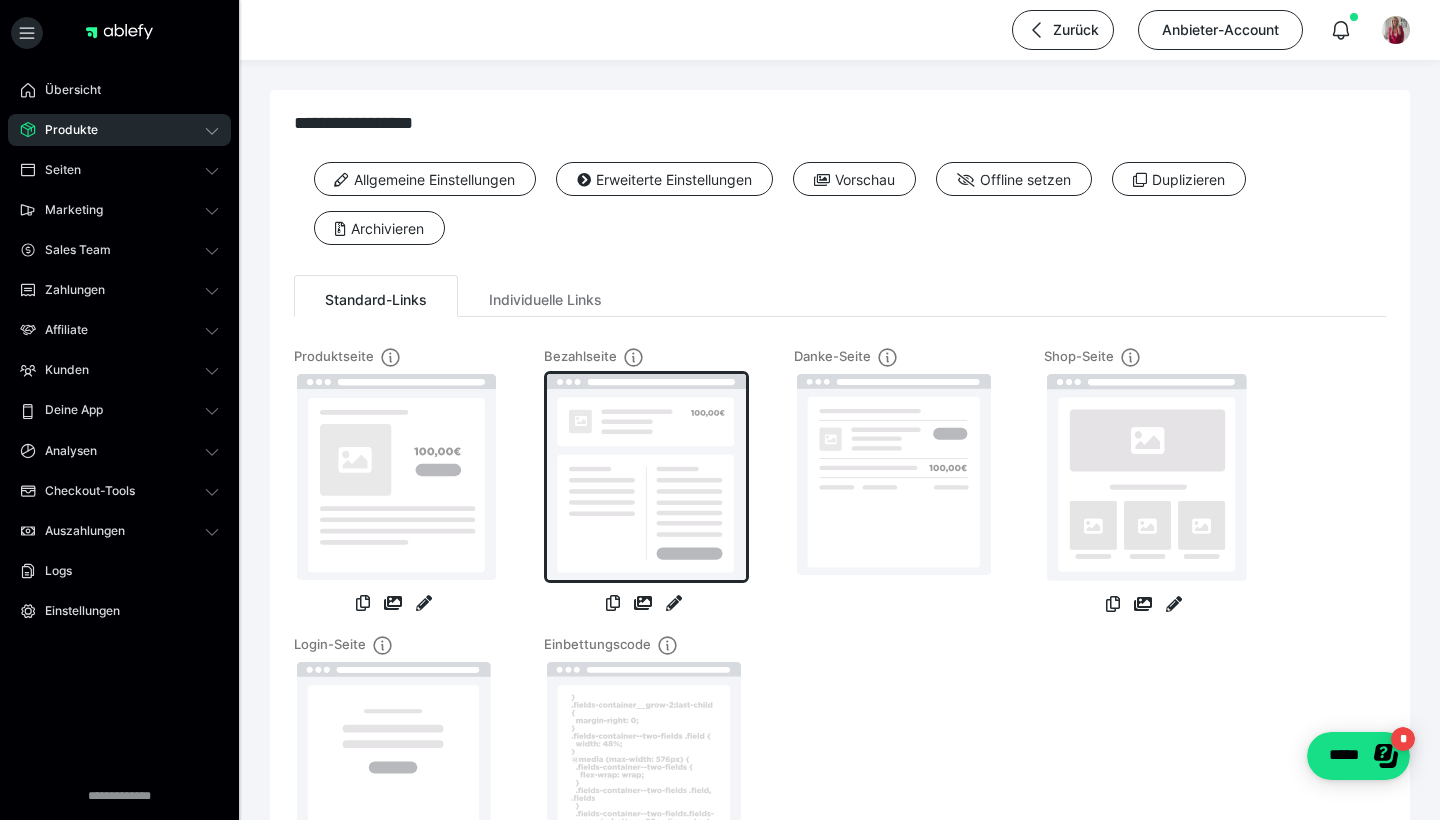 click at bounding box center (646, 477) 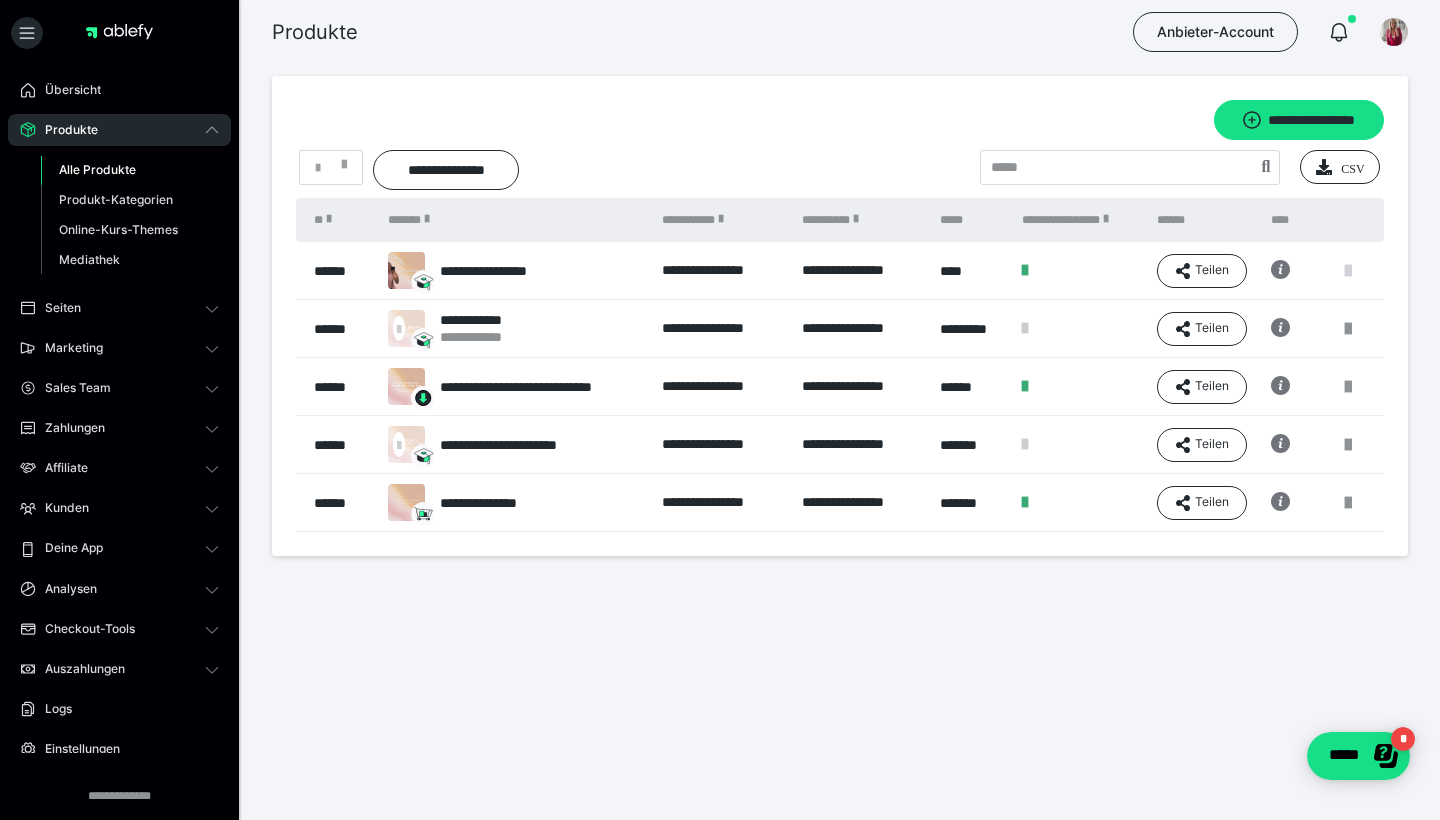 click at bounding box center [1348, 271] 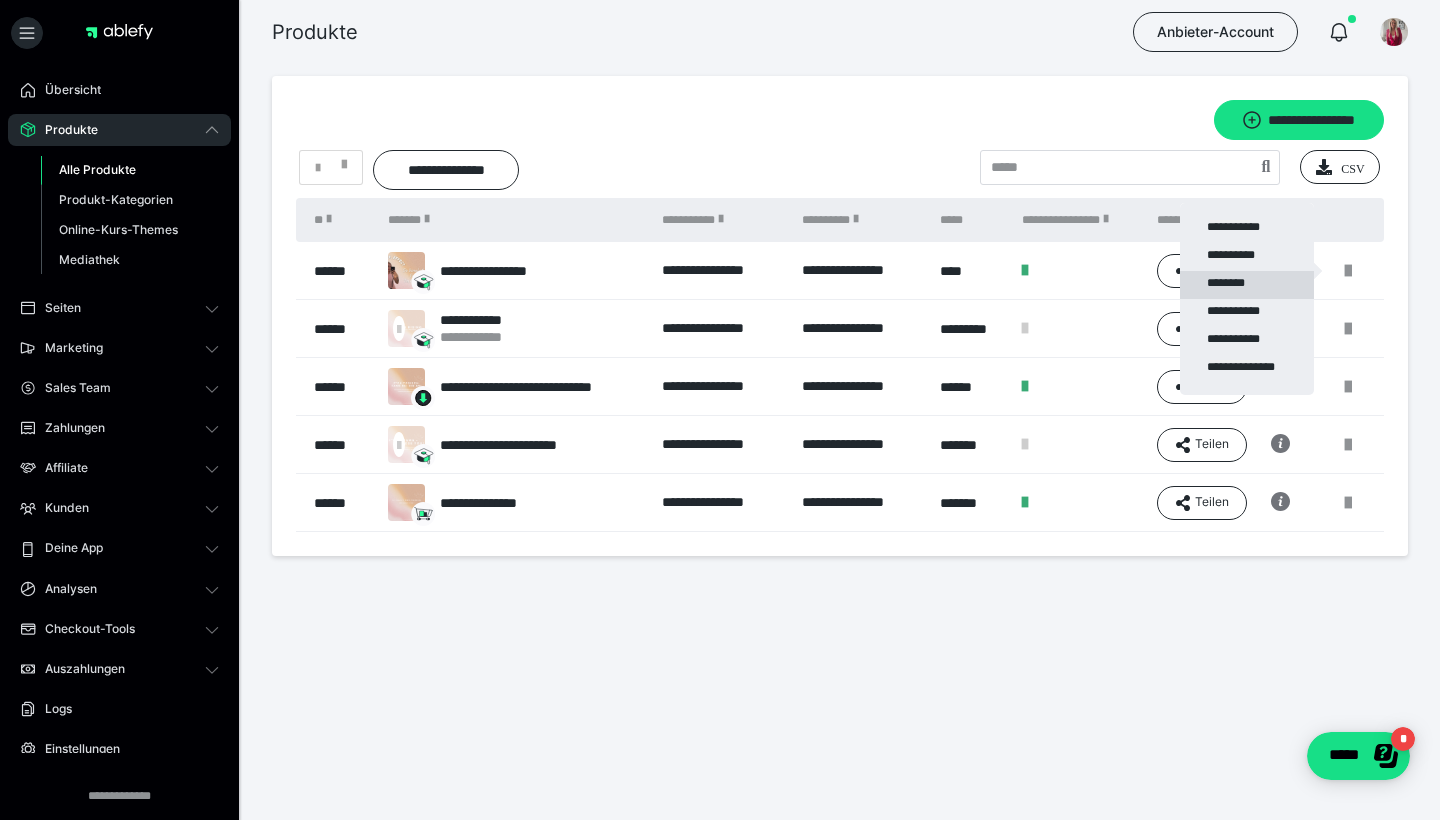 click on "********" at bounding box center [1247, 285] 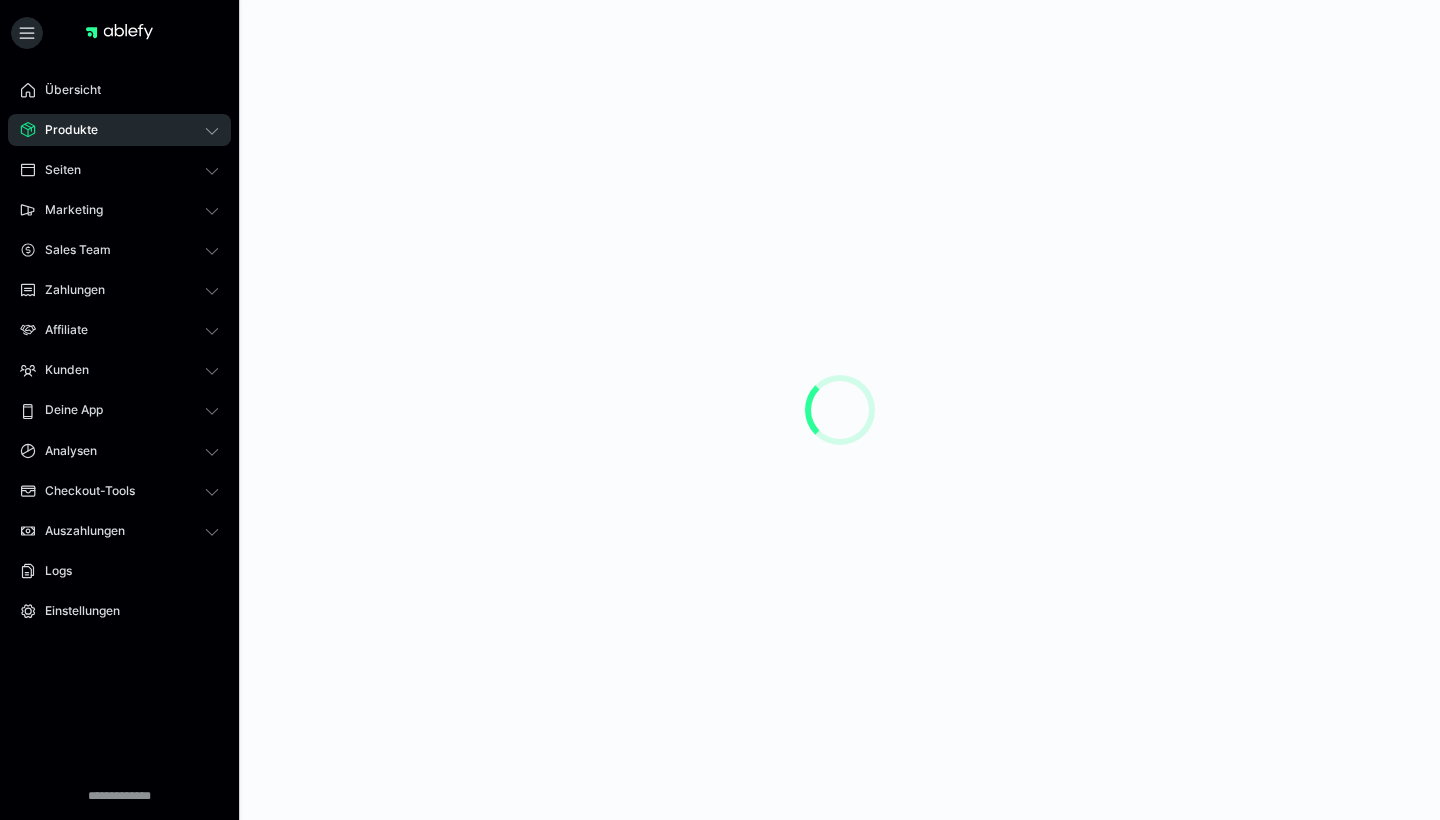 scroll, scrollTop: 0, scrollLeft: 0, axis: both 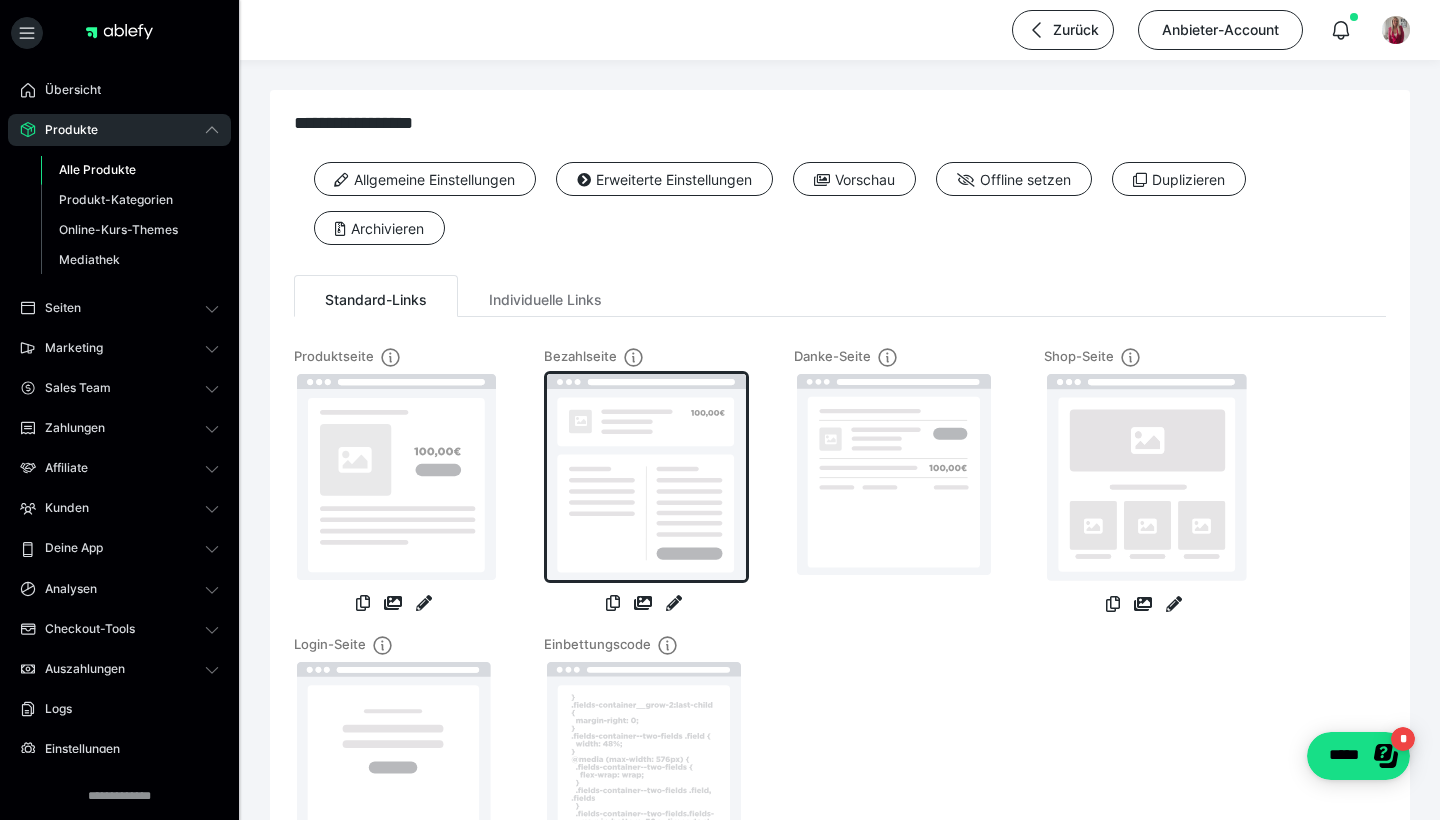 click at bounding box center (646, 477) 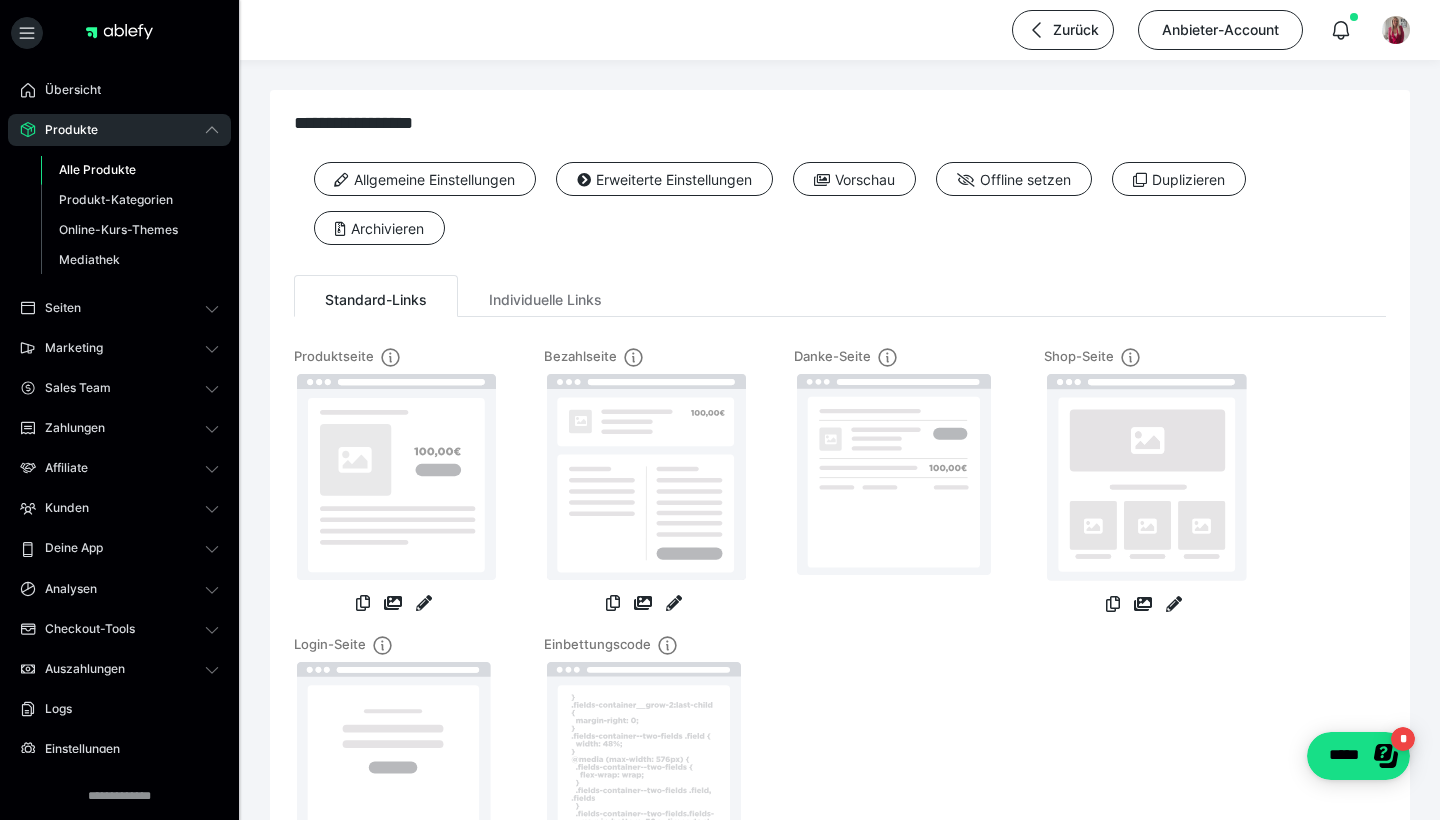 click on "Alle Produkte" at bounding box center (97, 169) 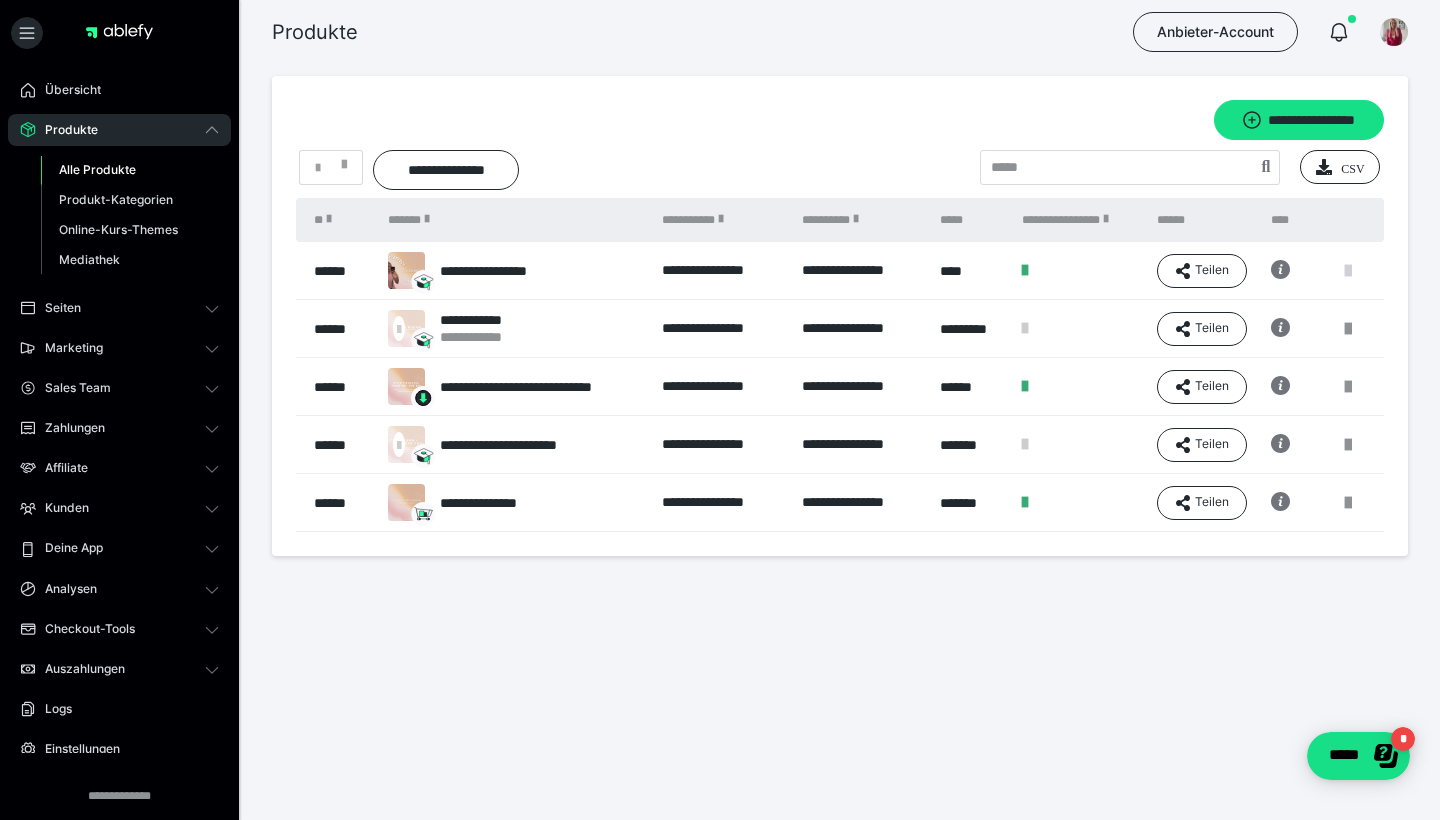 click at bounding box center (1348, 271) 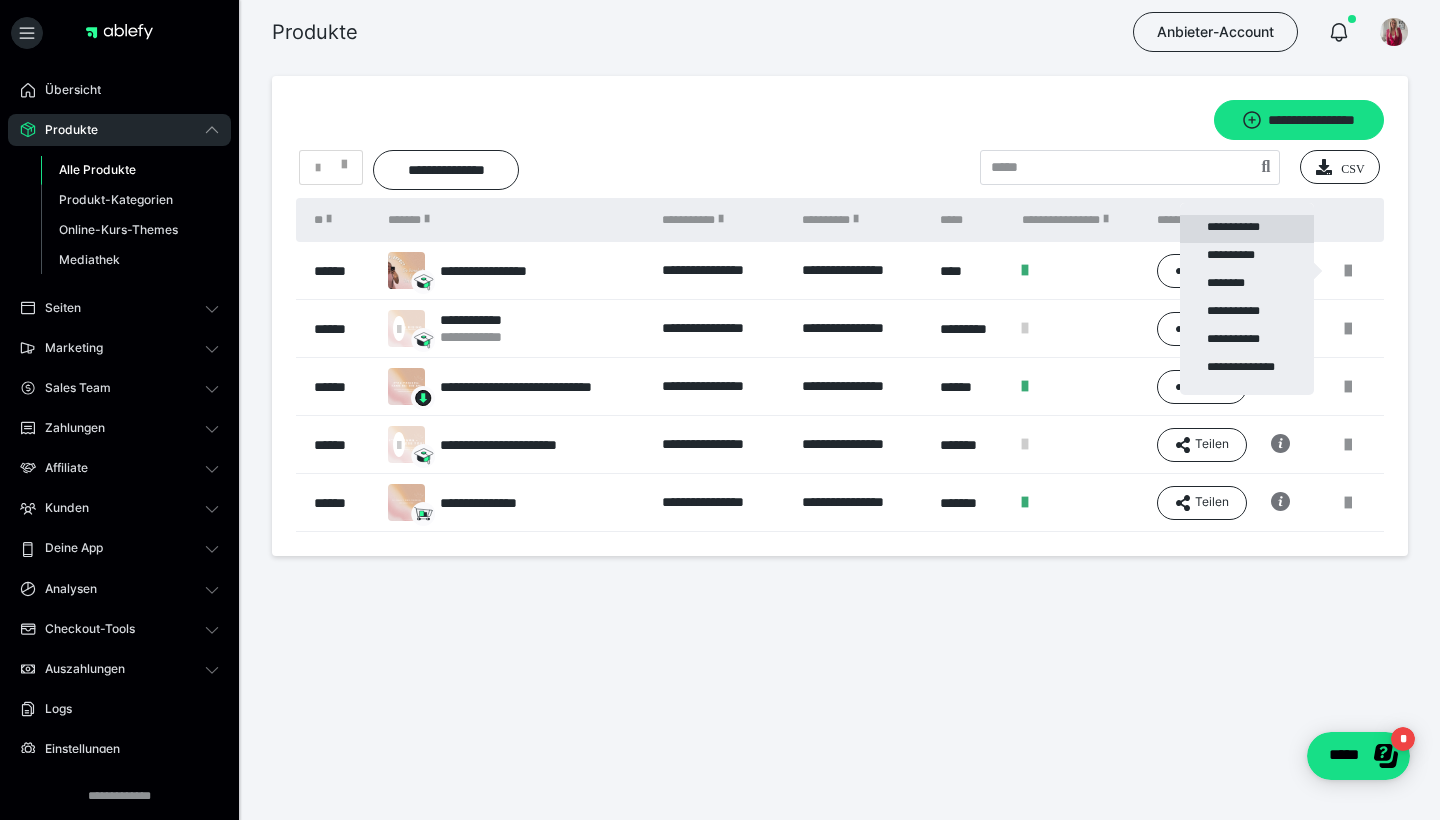 click on "**********" at bounding box center (1247, 229) 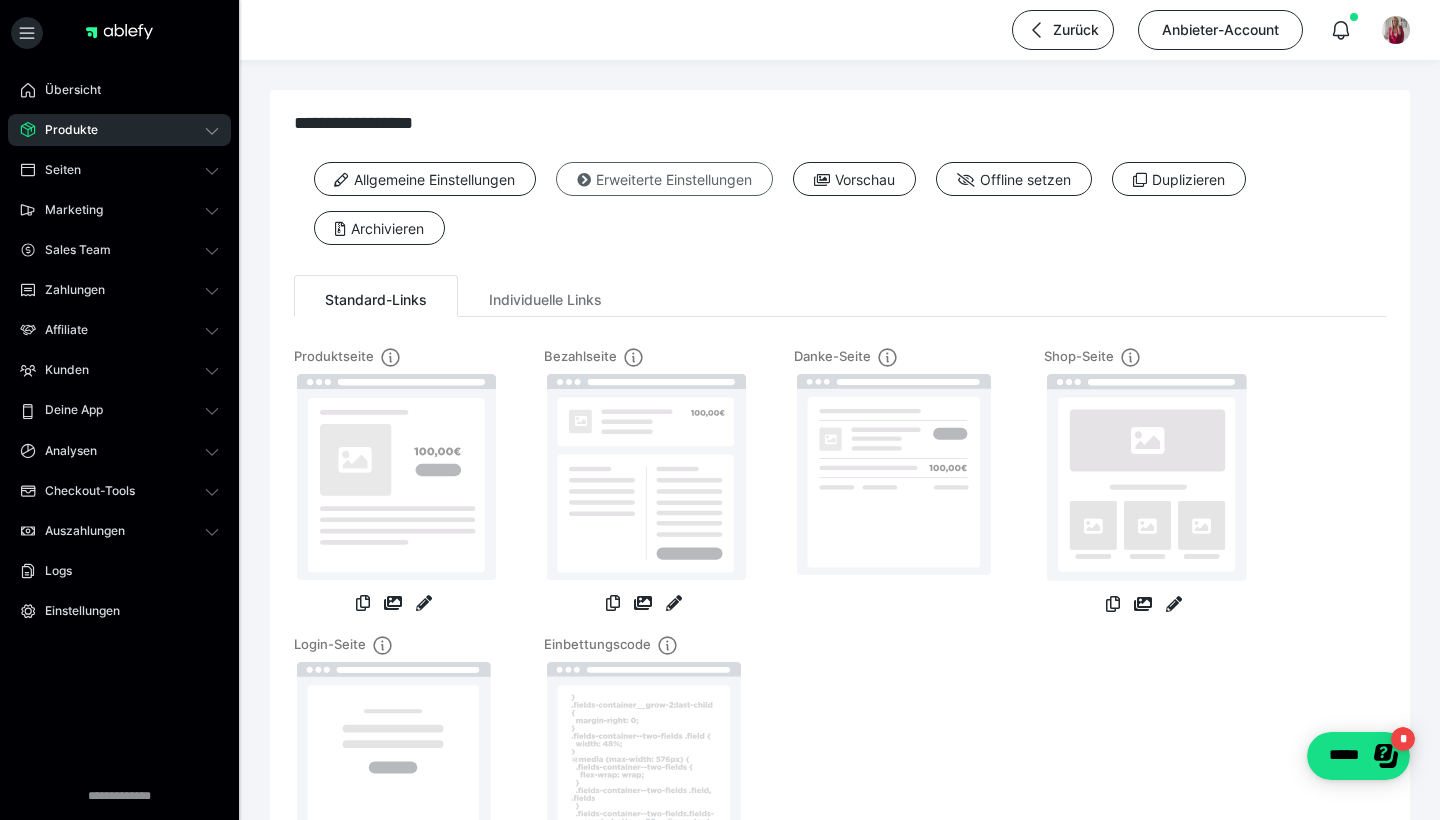 scroll, scrollTop: 0, scrollLeft: 0, axis: both 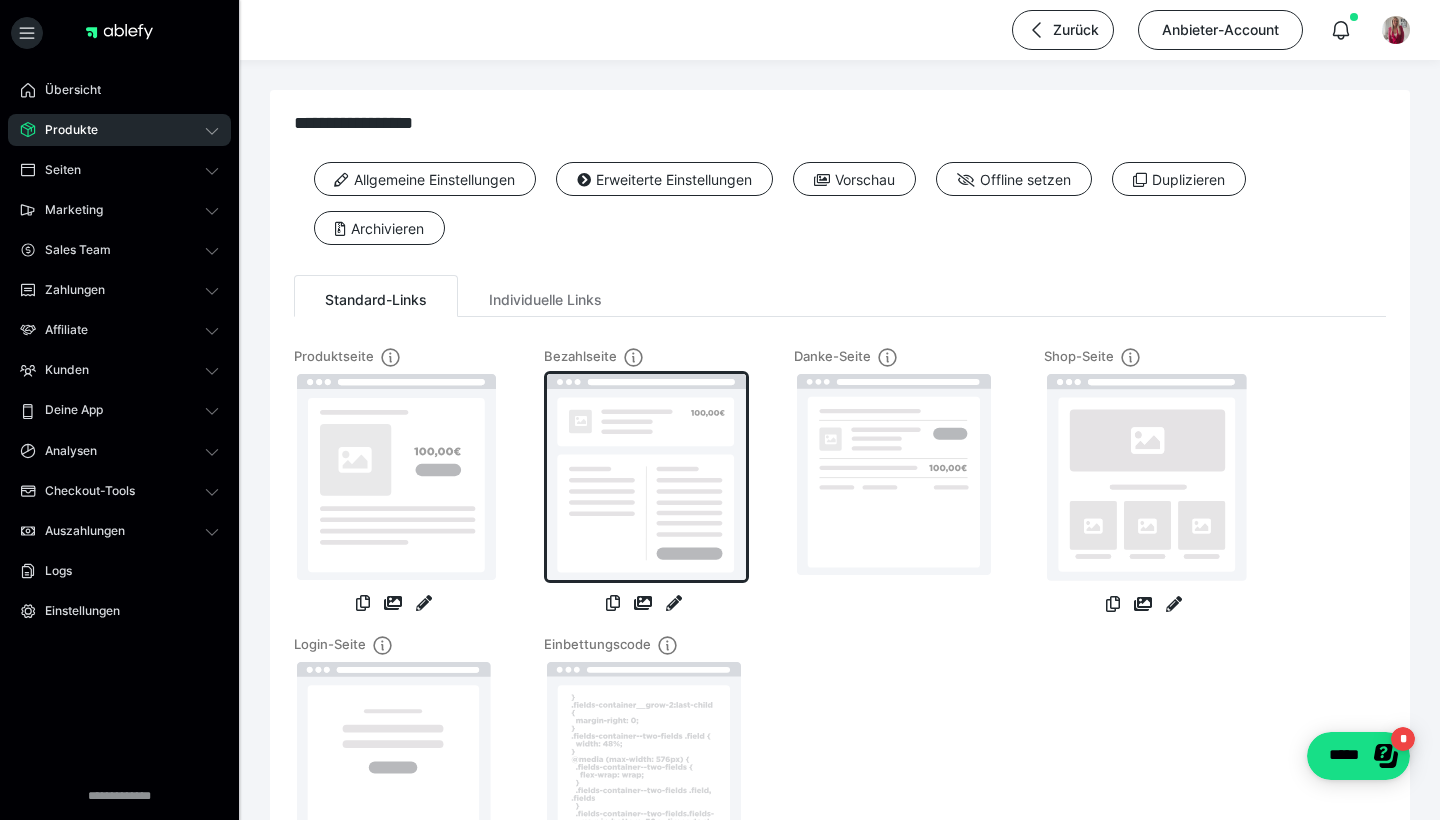 click at bounding box center (646, 477) 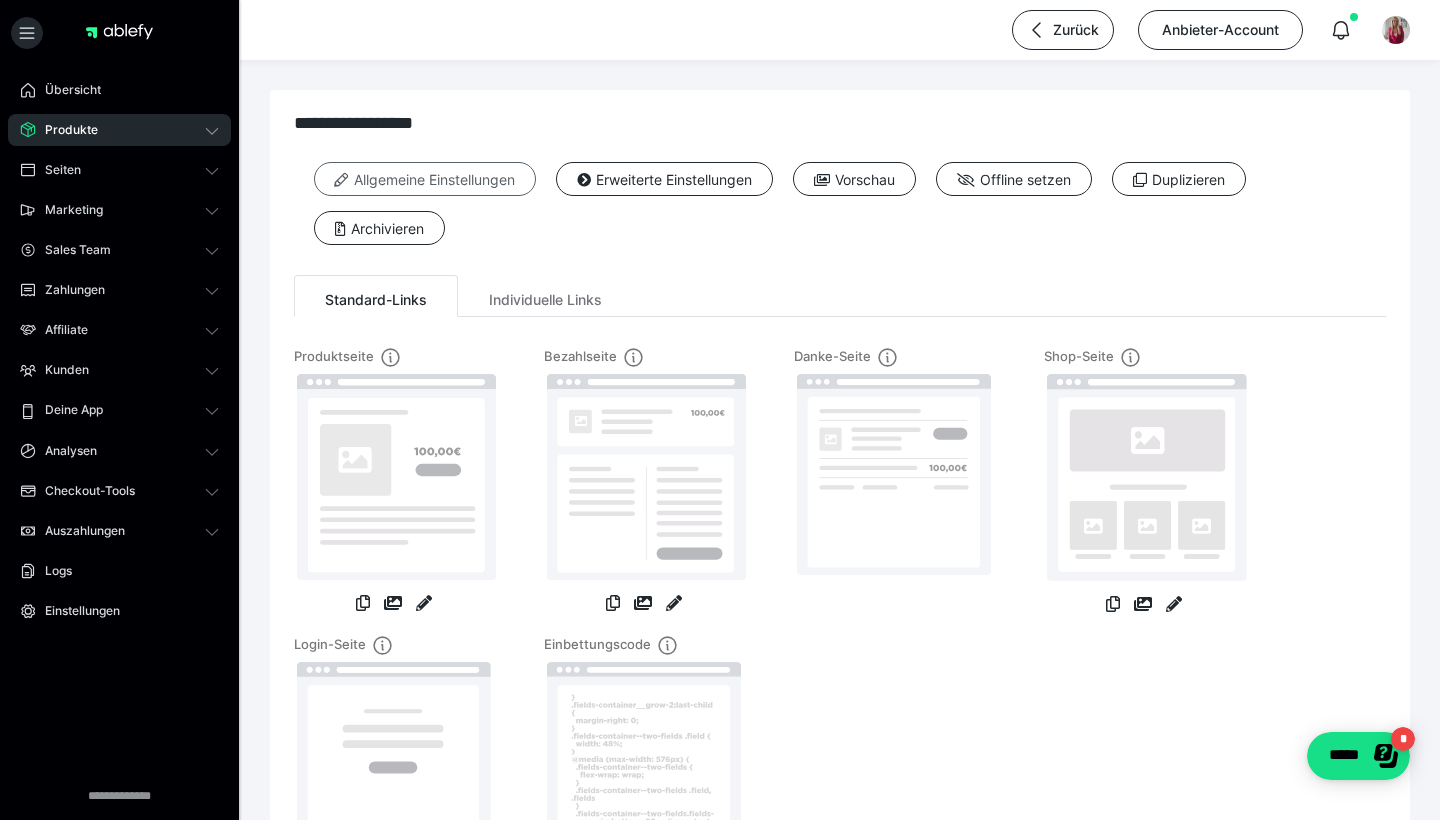 click on "Allgemeine Einstellungen" at bounding box center [425, 179] 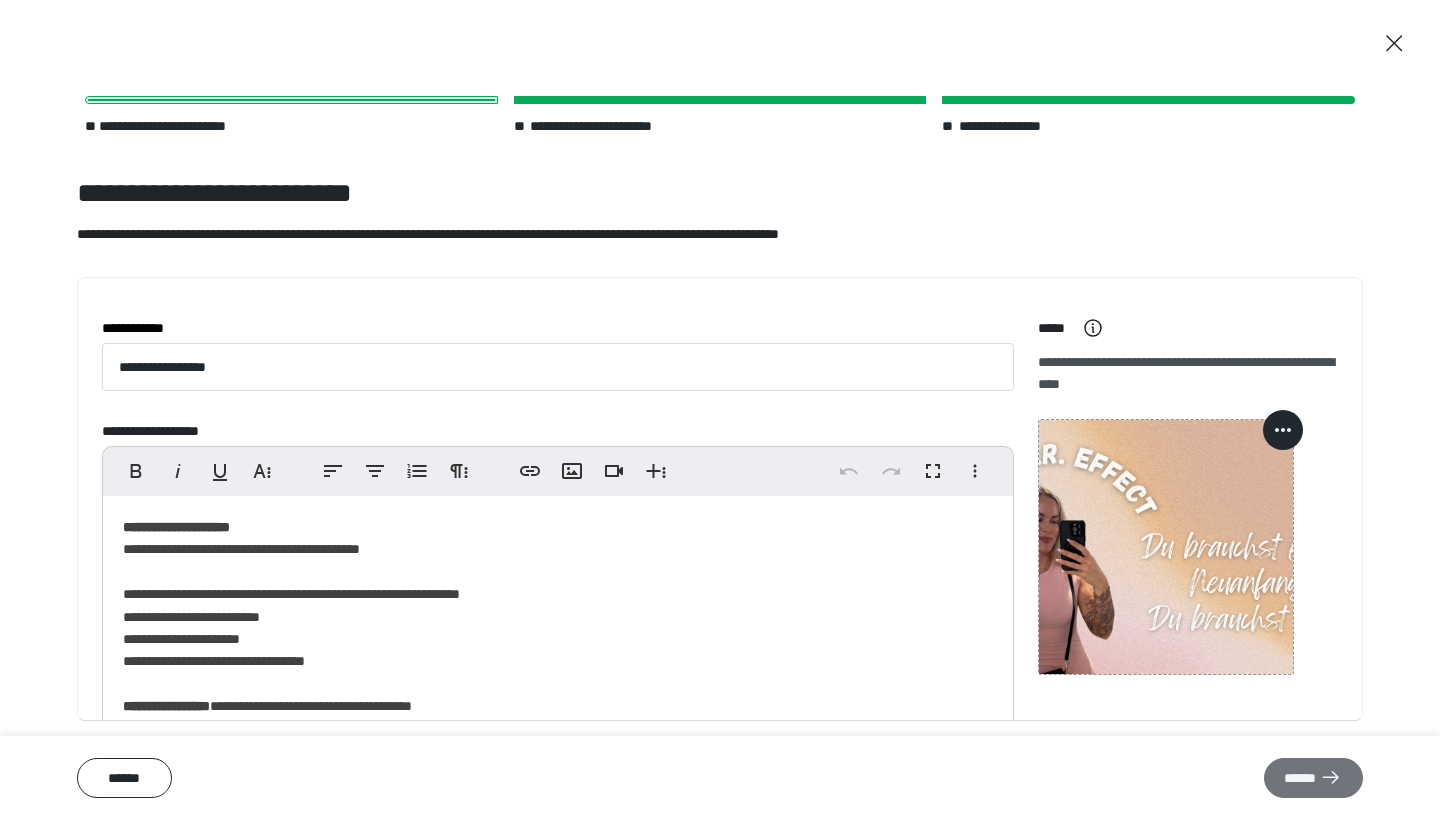 click 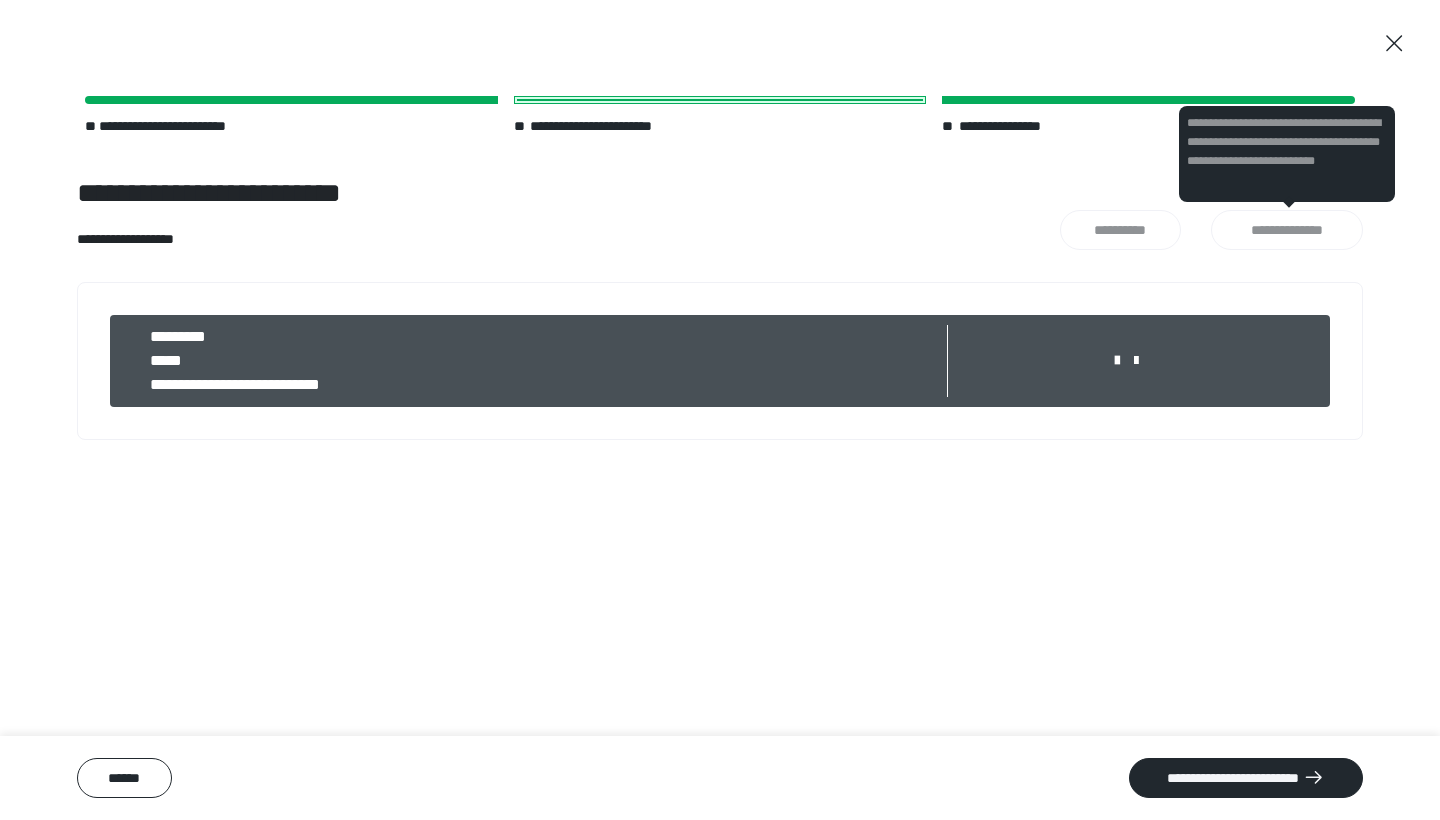 click on "**********" at bounding box center [1287, 230] 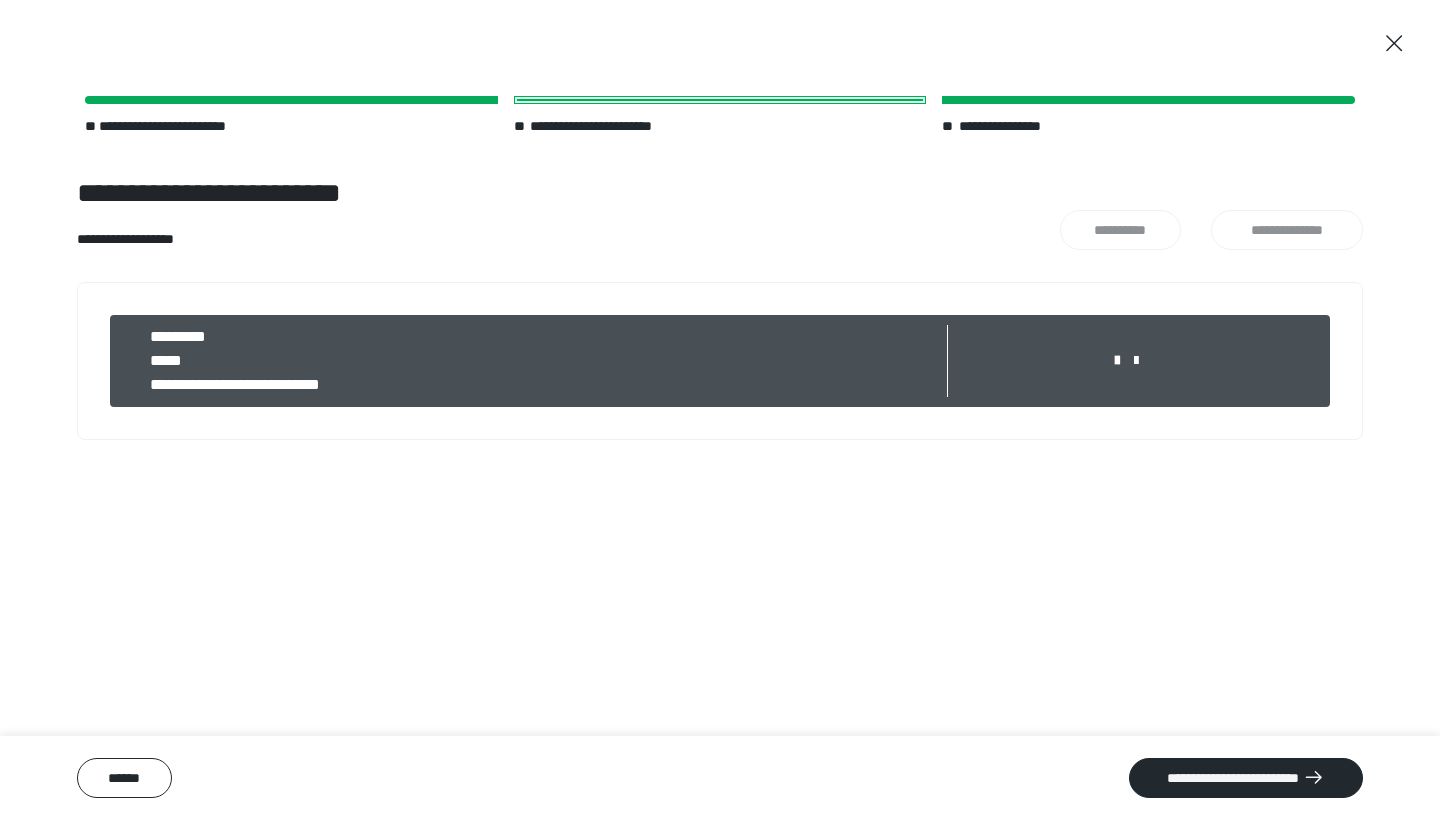 click at bounding box center (1136, 361) 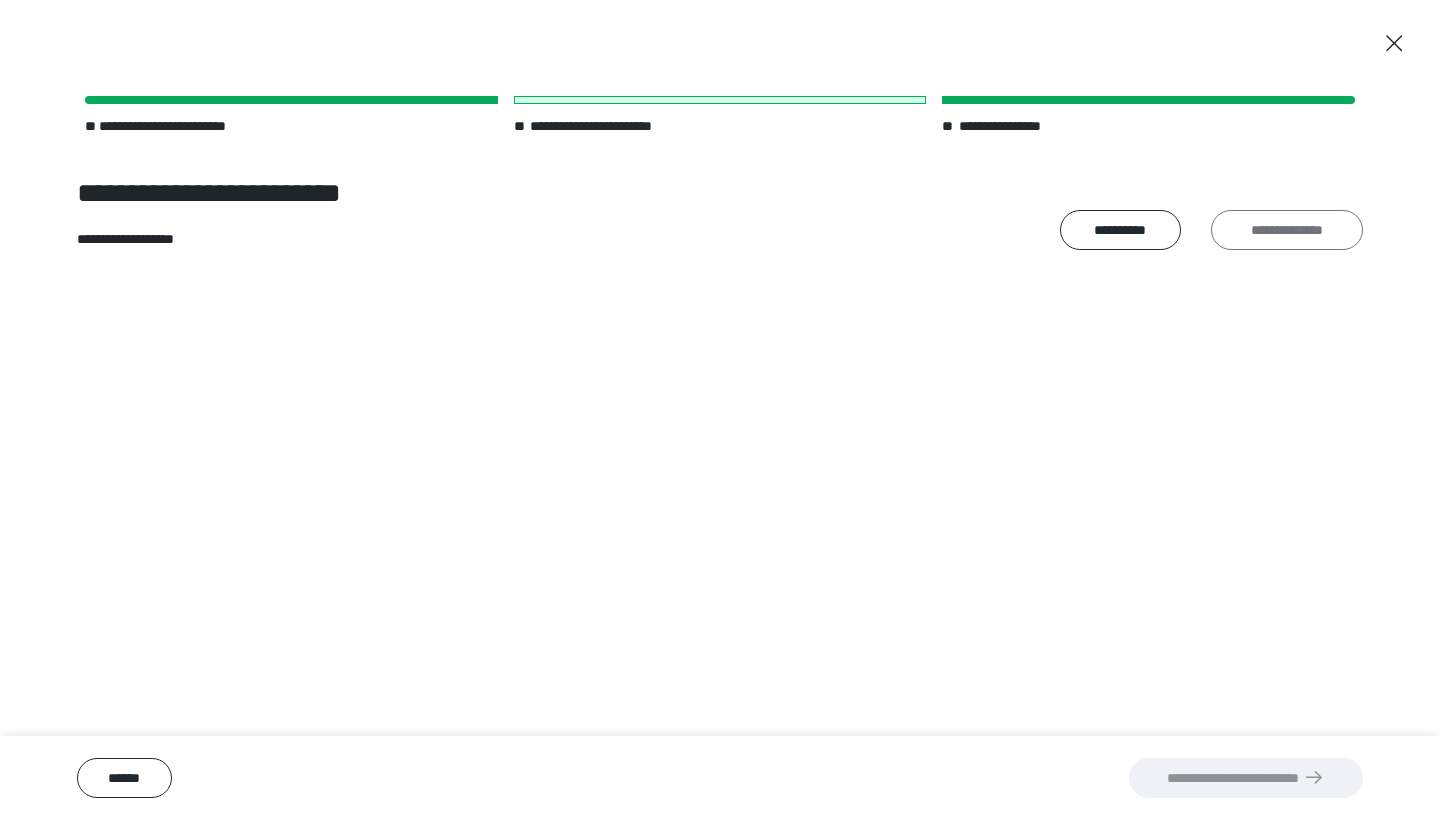 click on "**********" at bounding box center [1287, 230] 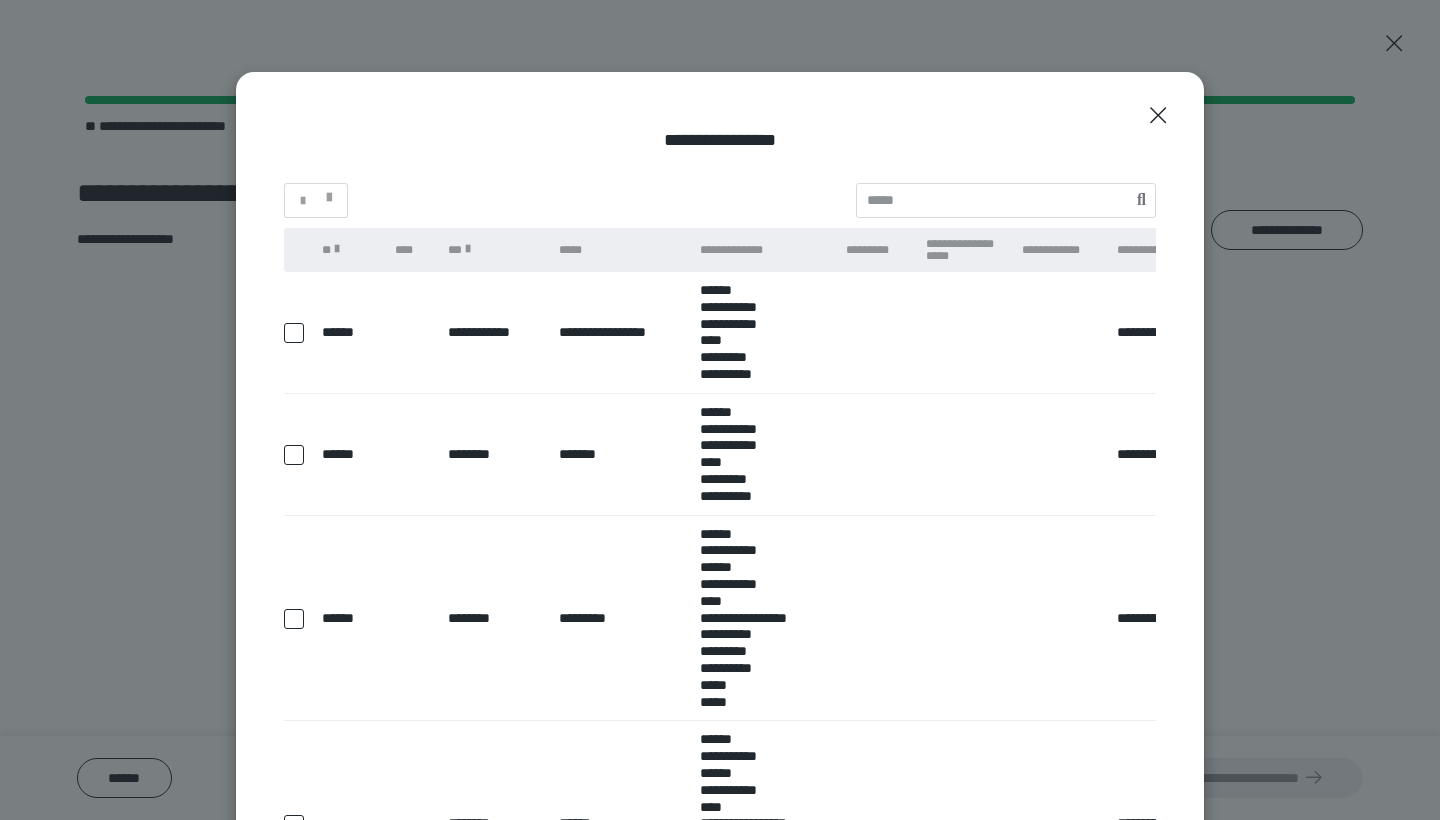 click at bounding box center [294, 455] 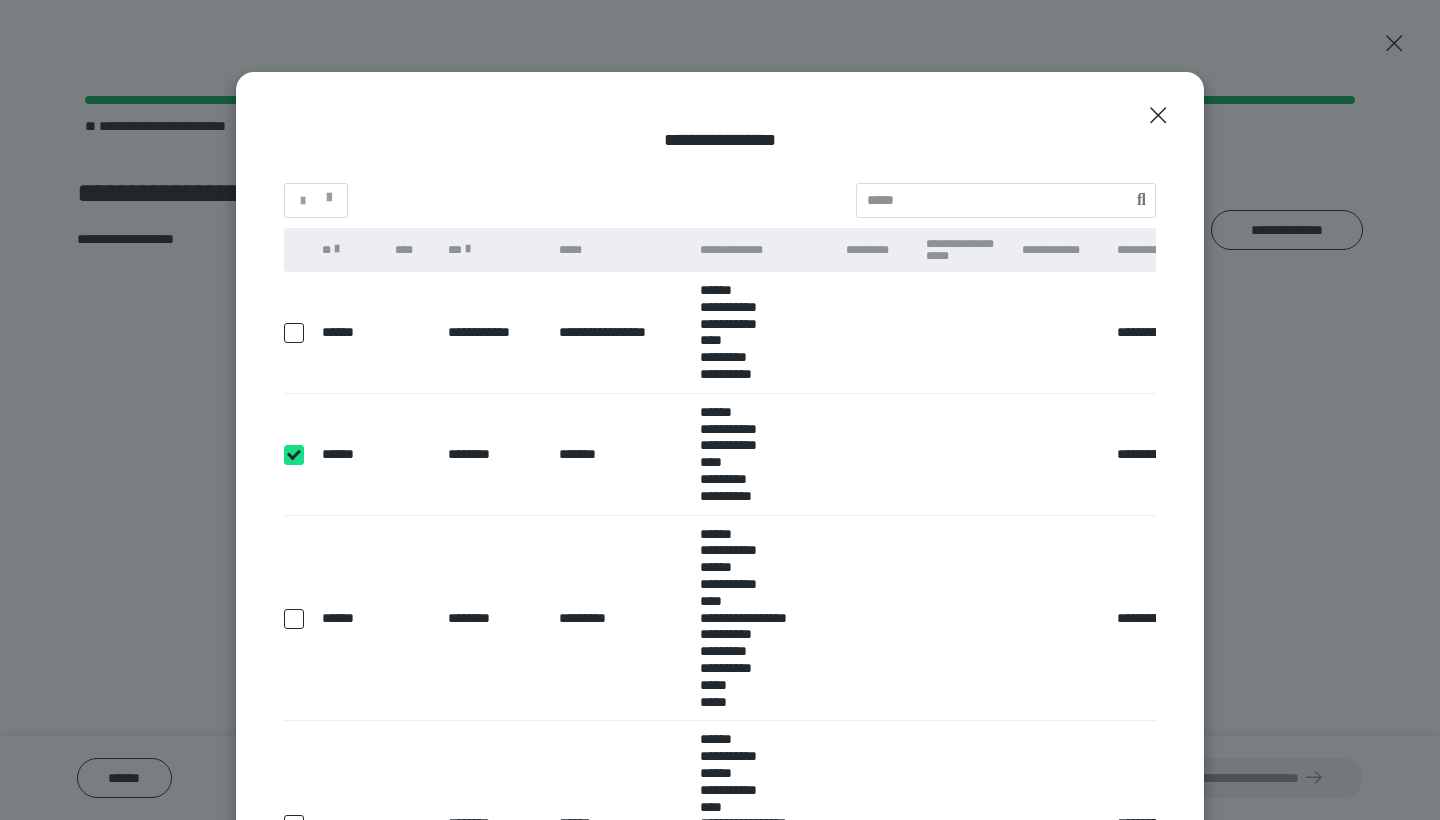 checkbox on "****" 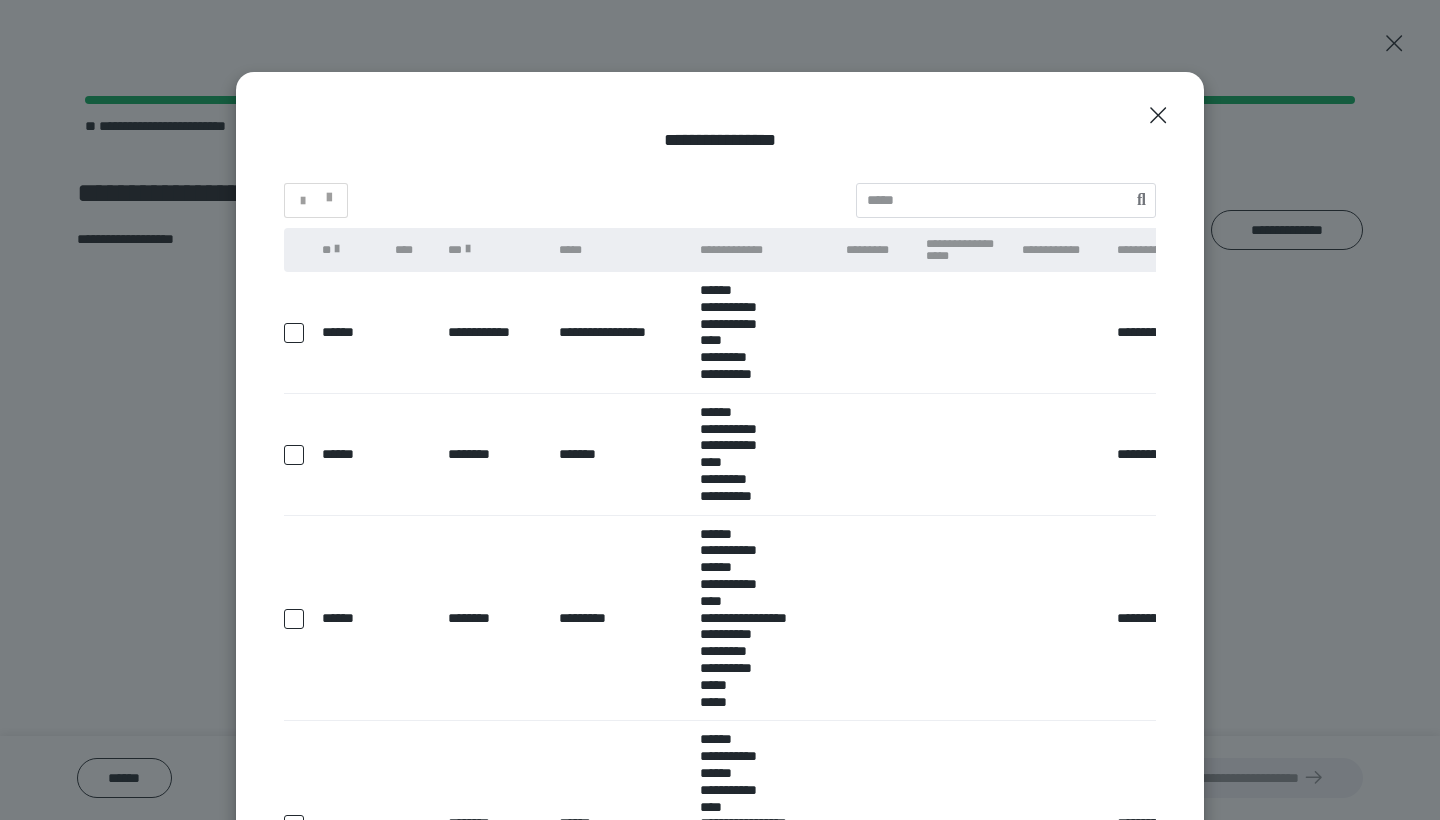 click at bounding box center [294, 333] 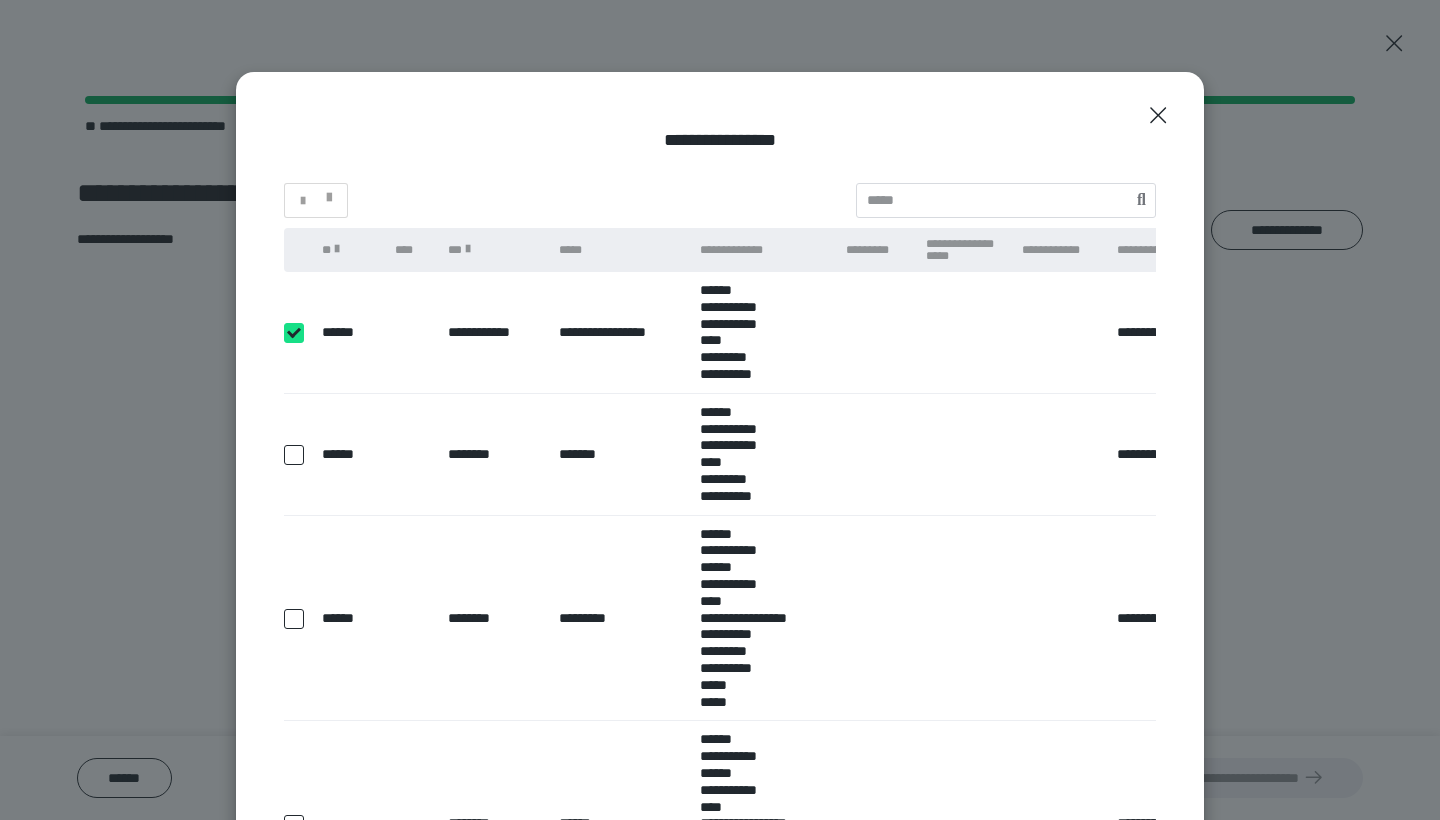checkbox on "****" 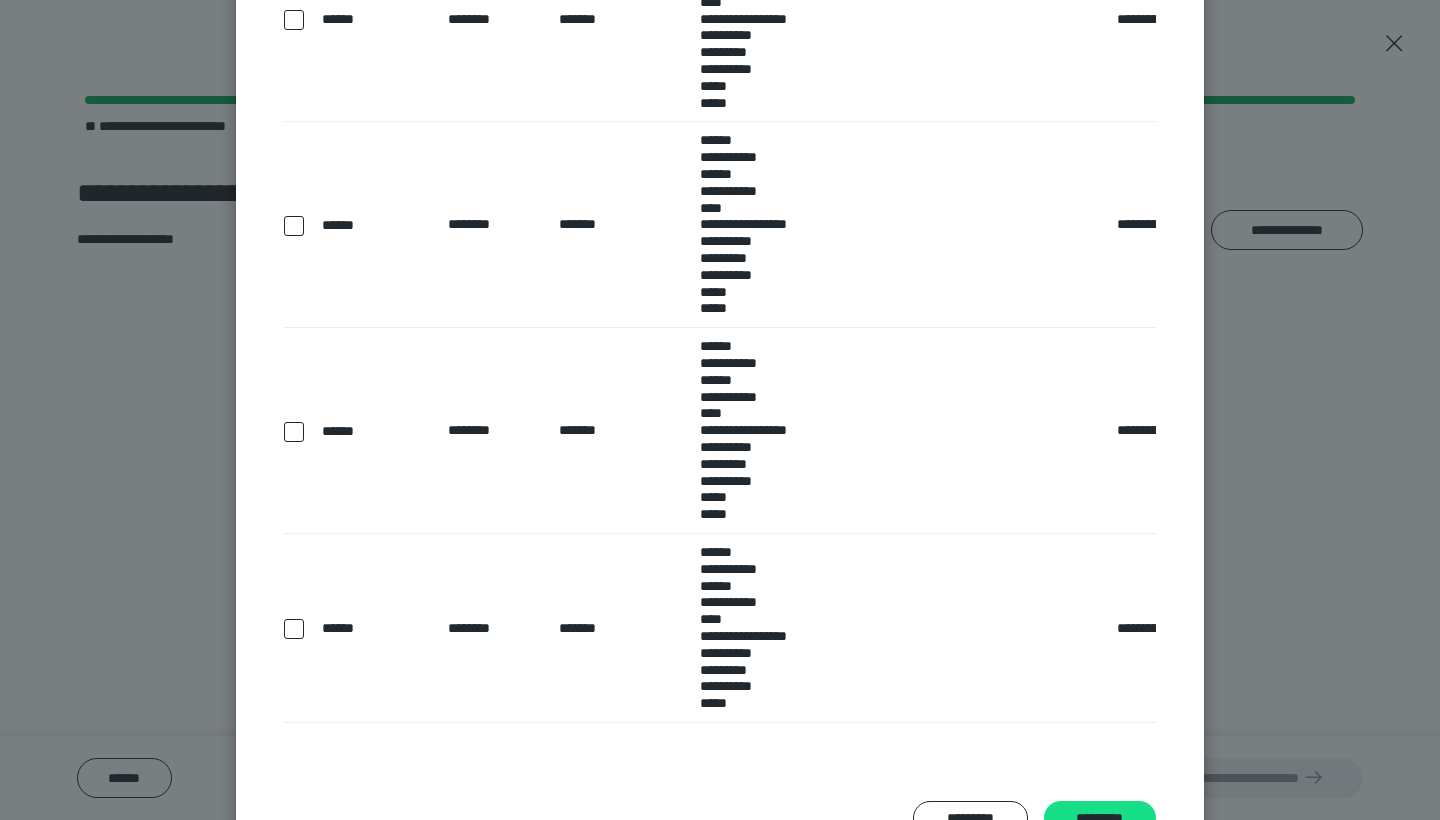 scroll, scrollTop: 1415, scrollLeft: 0, axis: vertical 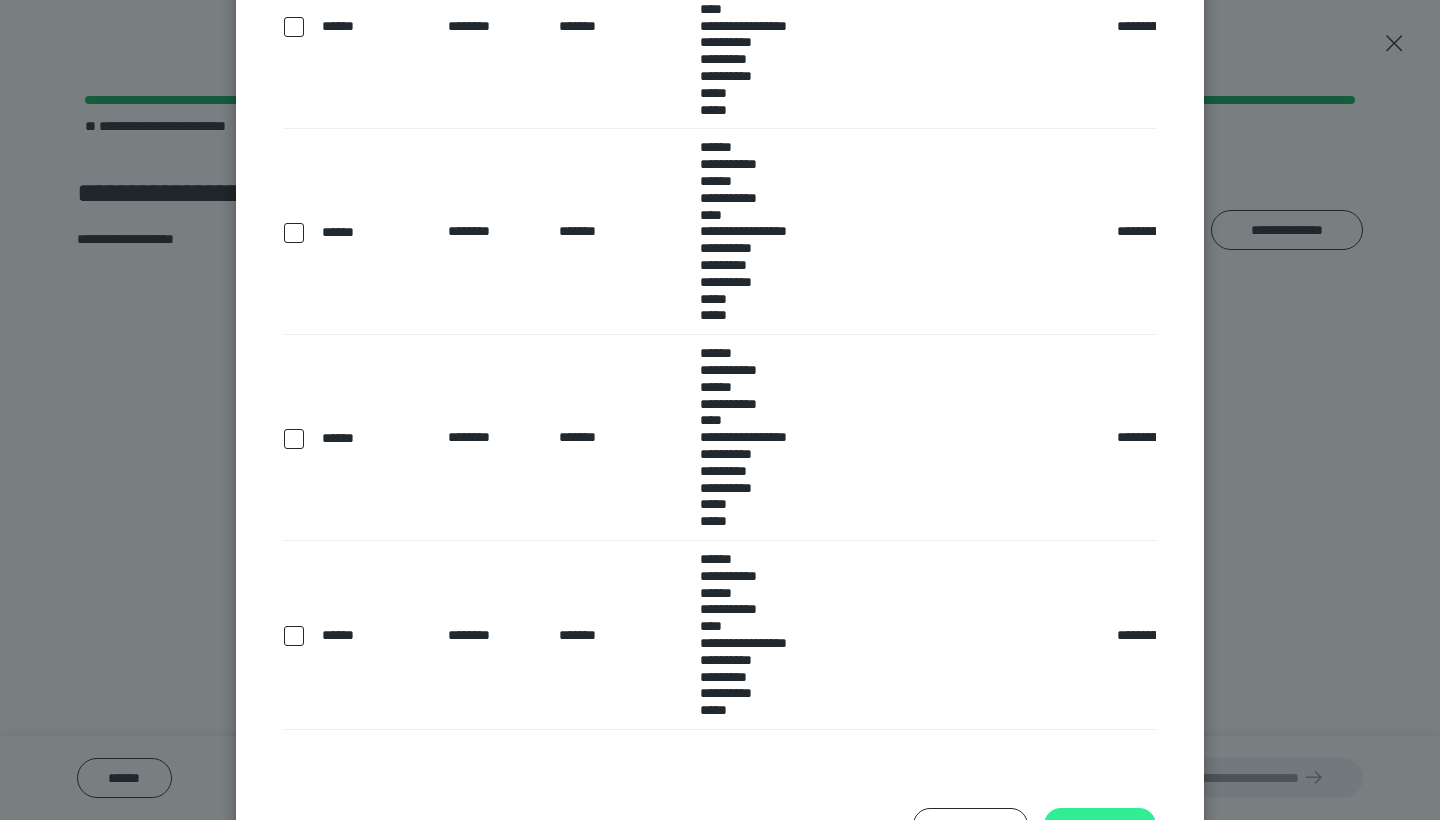 click on "*********" at bounding box center (1100, 825) 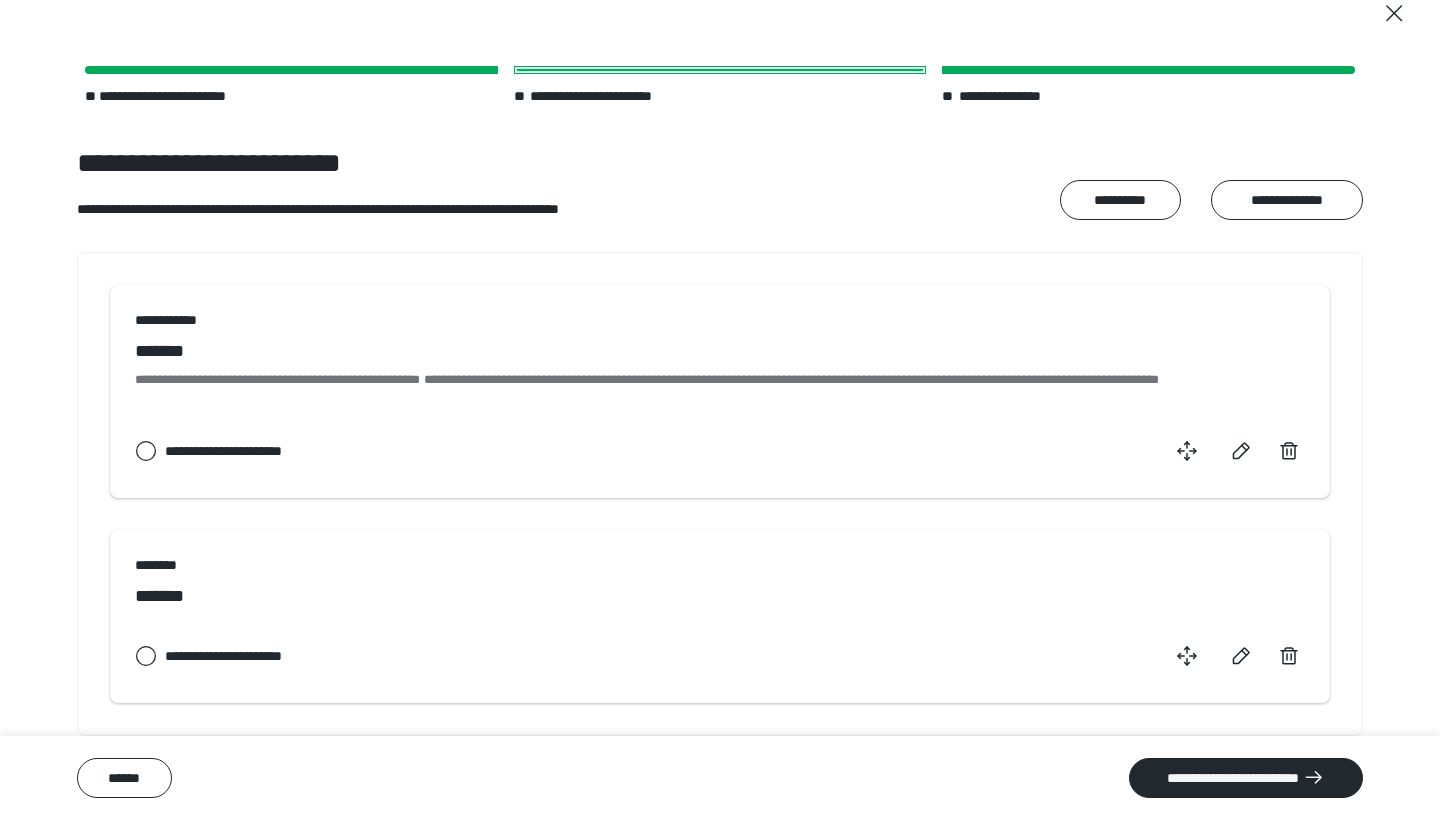 scroll, scrollTop: 30, scrollLeft: 0, axis: vertical 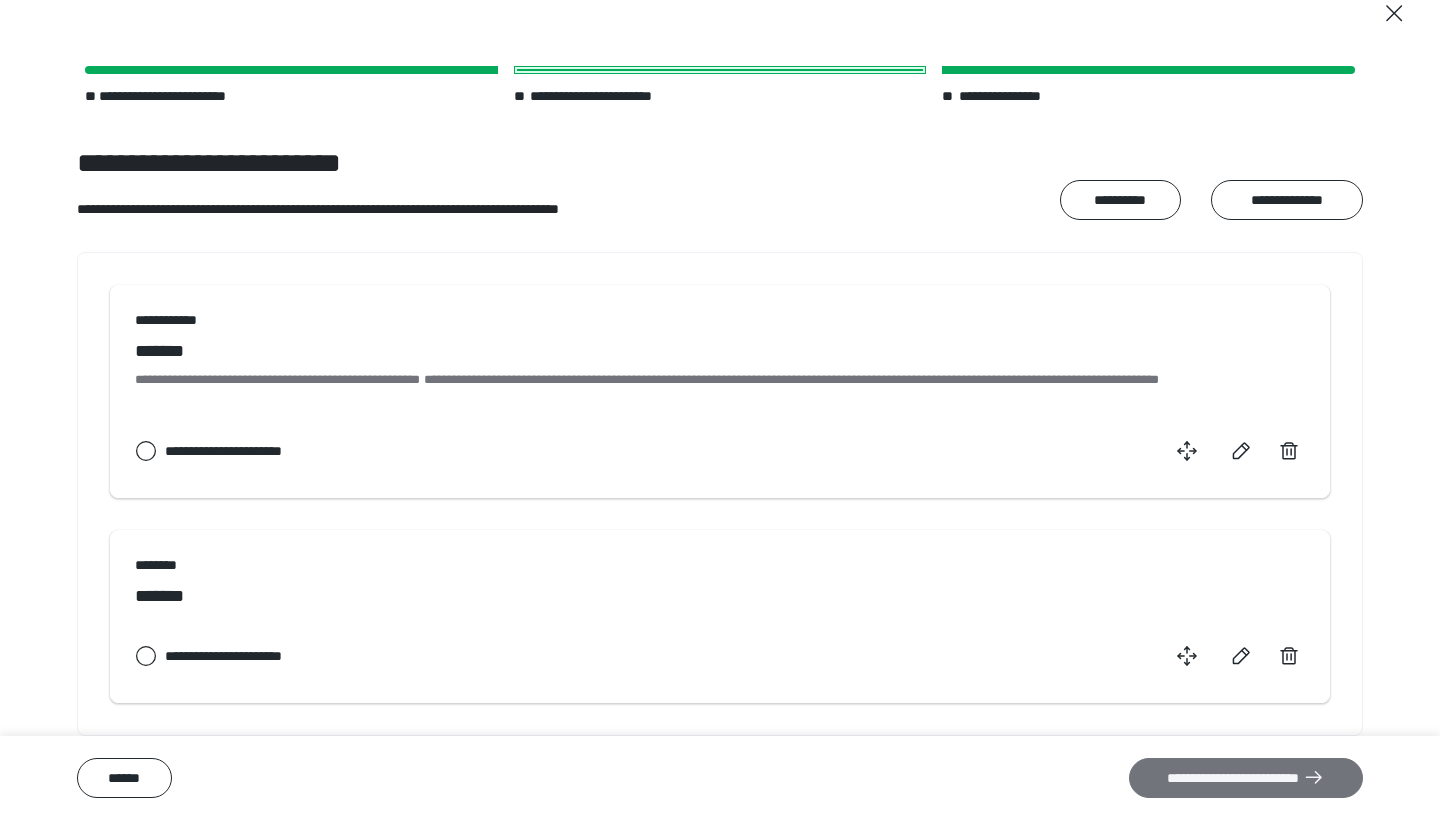 click on "**********" at bounding box center (1246, 778) 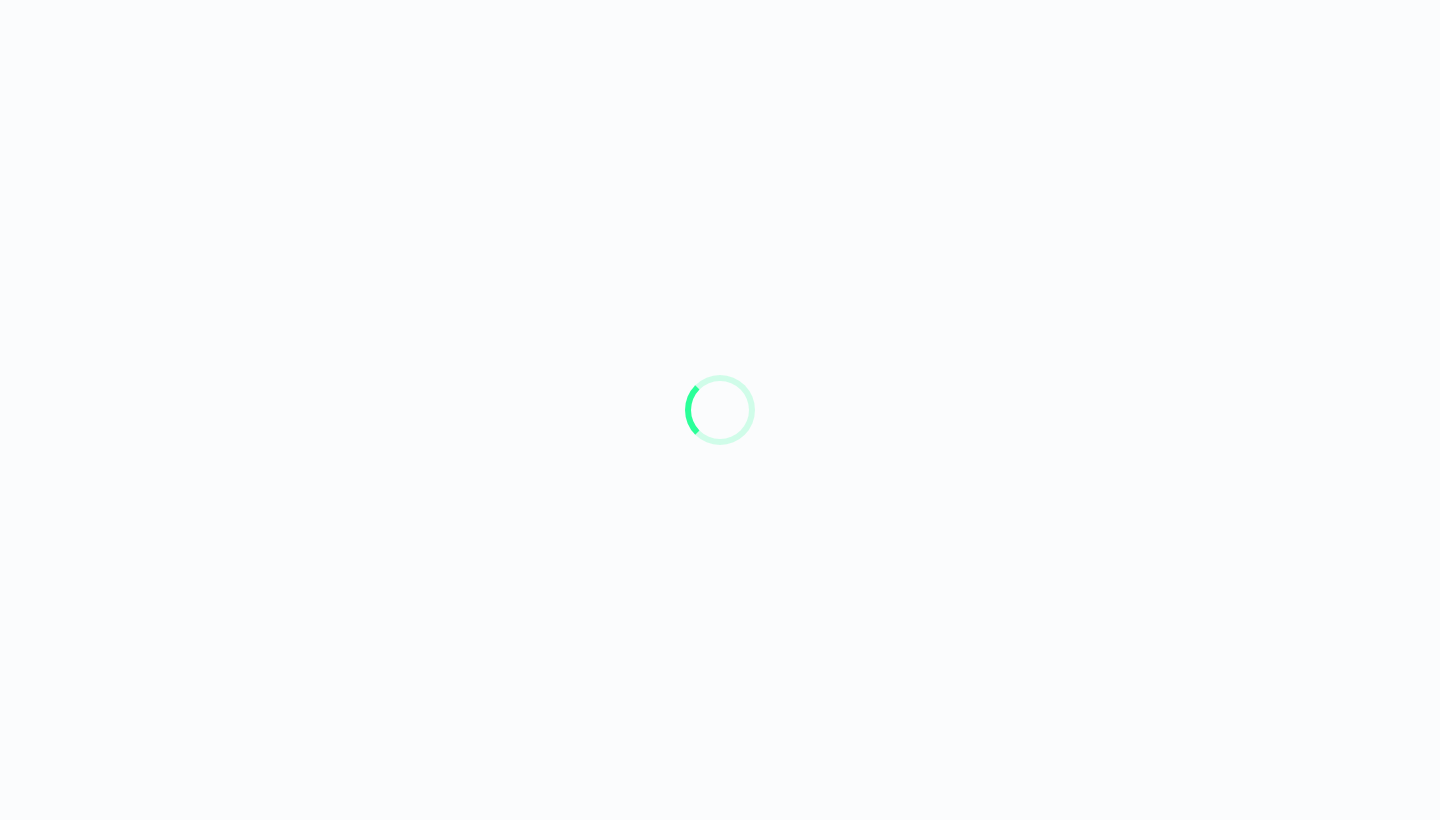 scroll, scrollTop: 0, scrollLeft: 0, axis: both 